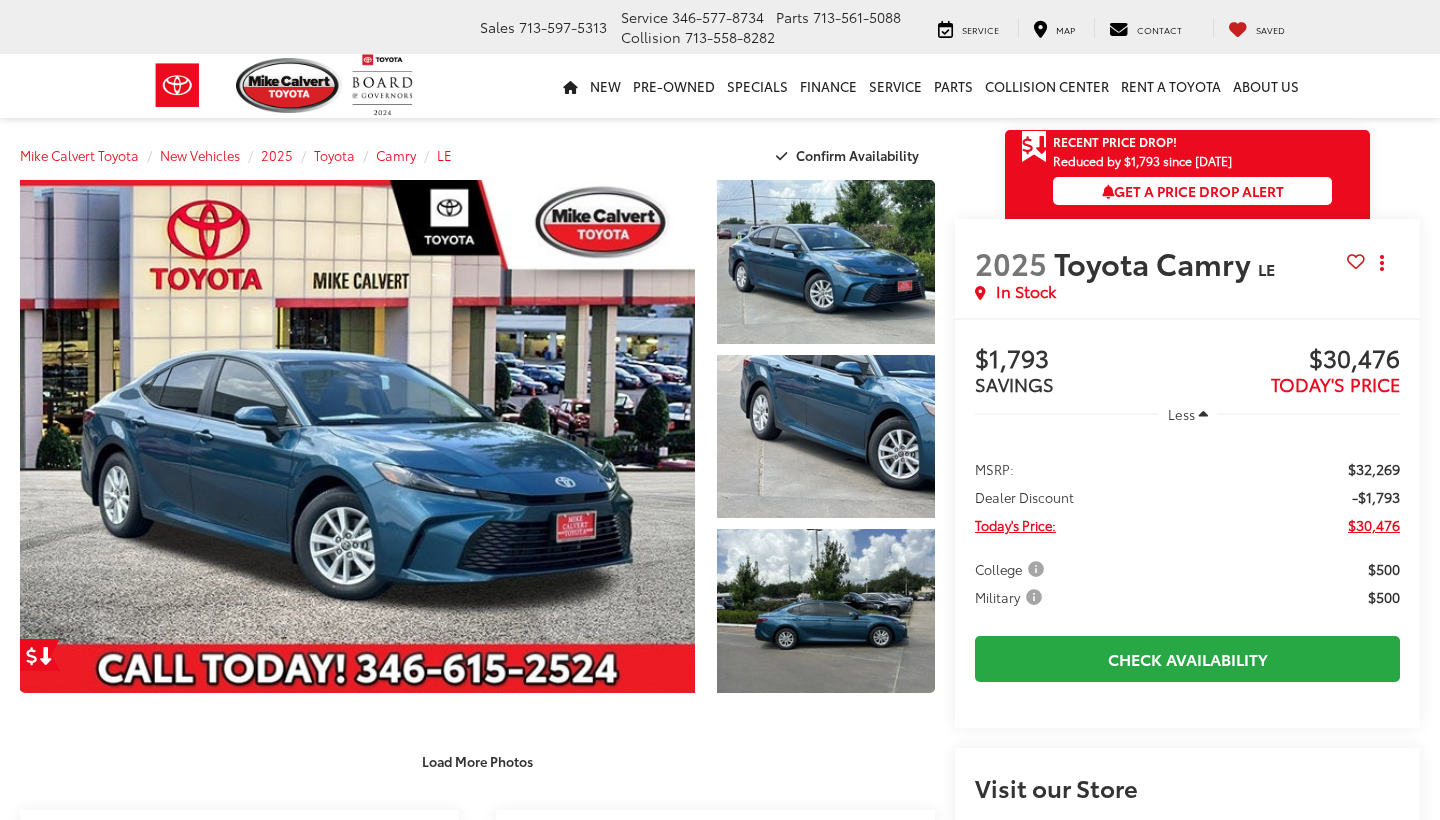 scroll, scrollTop: 0, scrollLeft: 0, axis: both 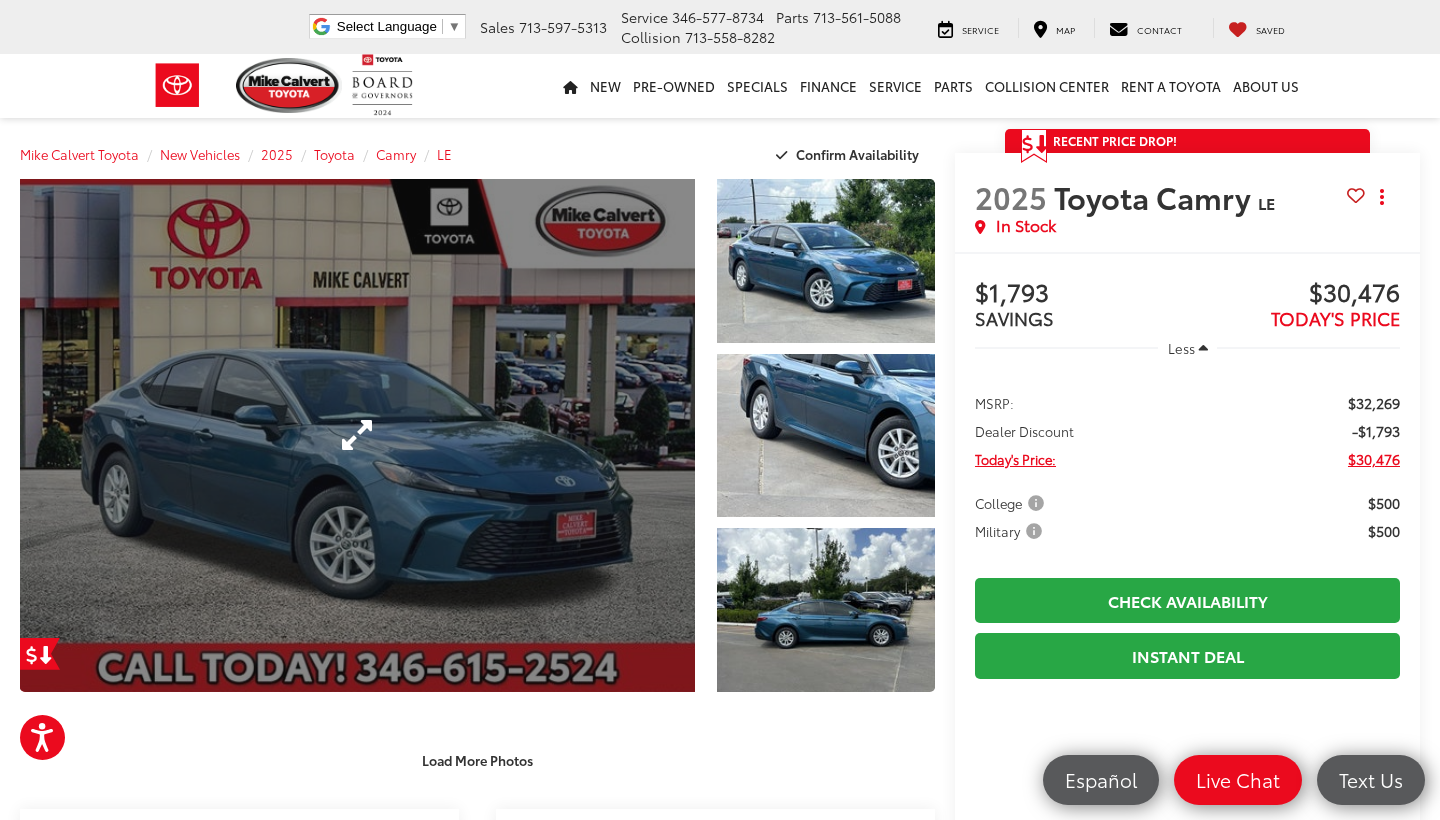 click at bounding box center [357, 435] 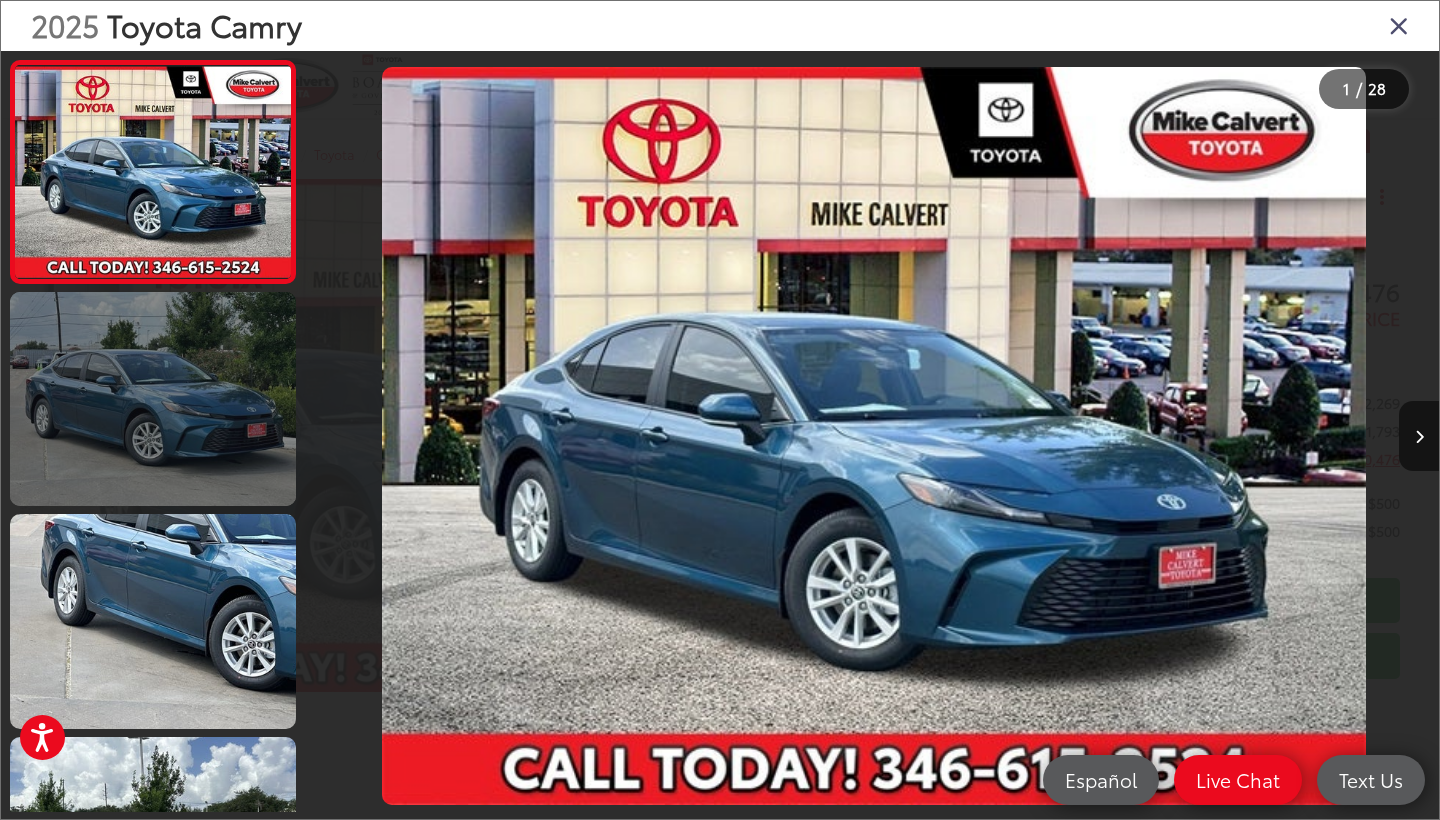 click at bounding box center (153, 399) 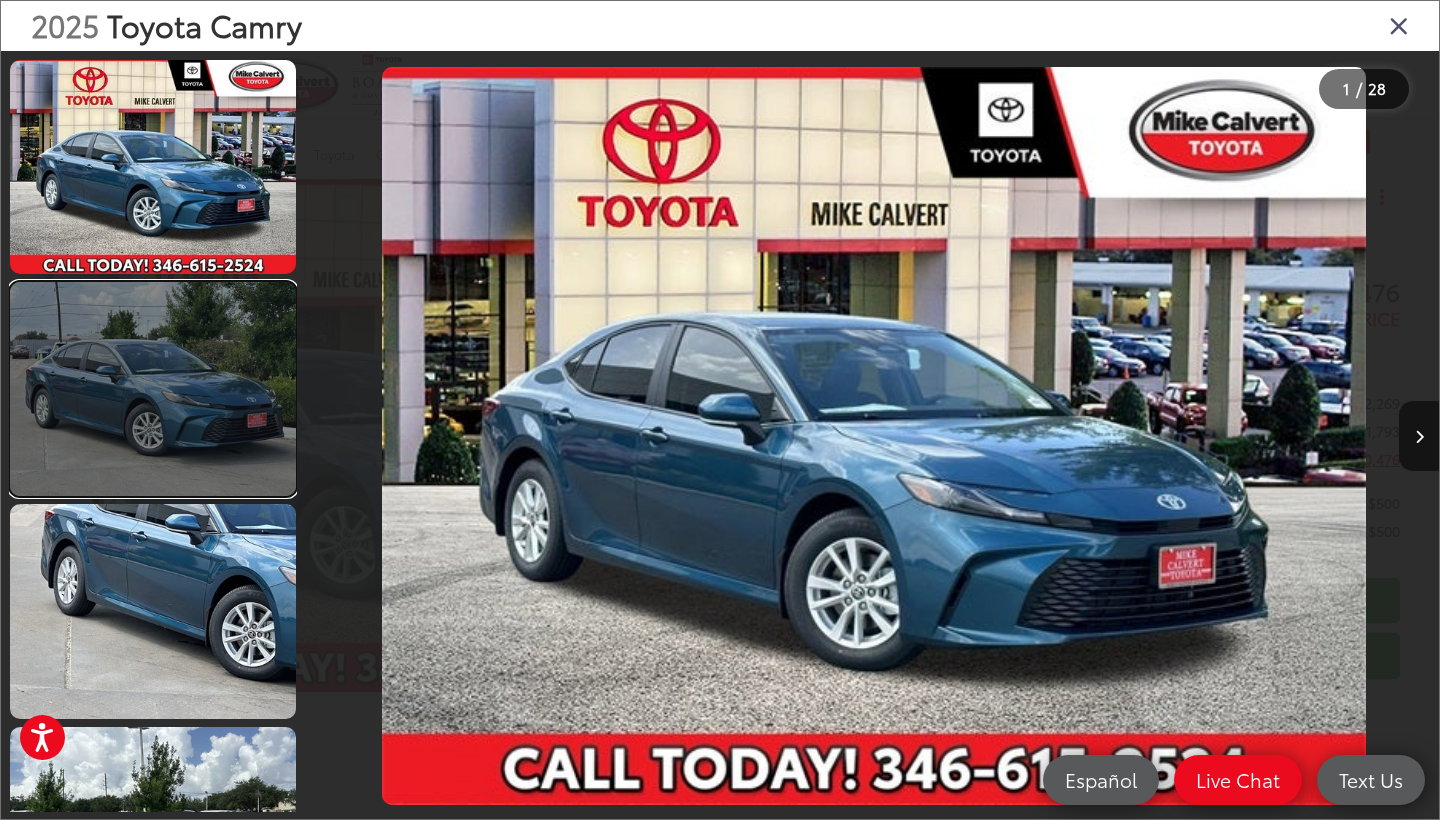scroll, scrollTop: 0, scrollLeft: 1130, axis: horizontal 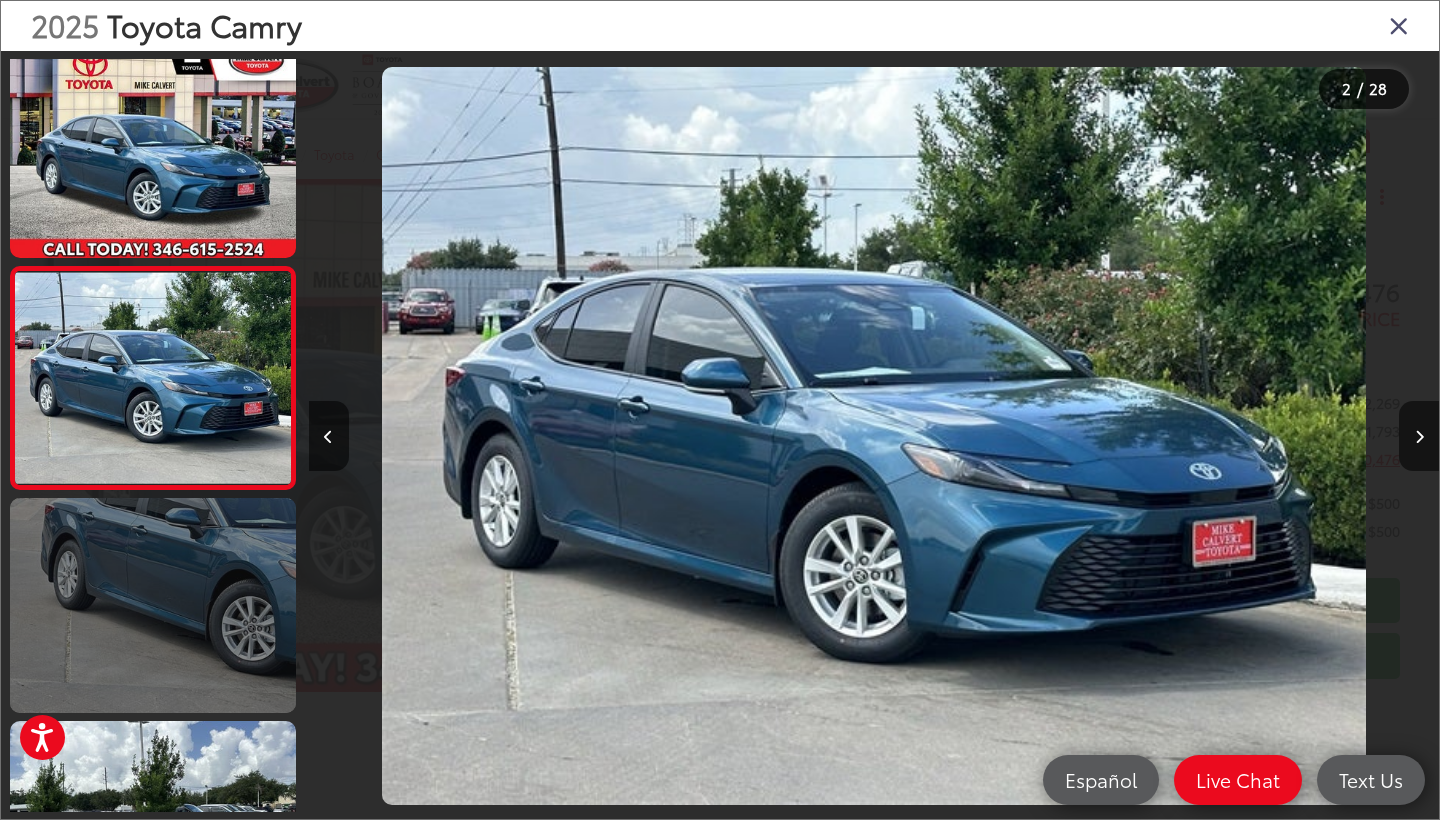 click at bounding box center [153, 605] 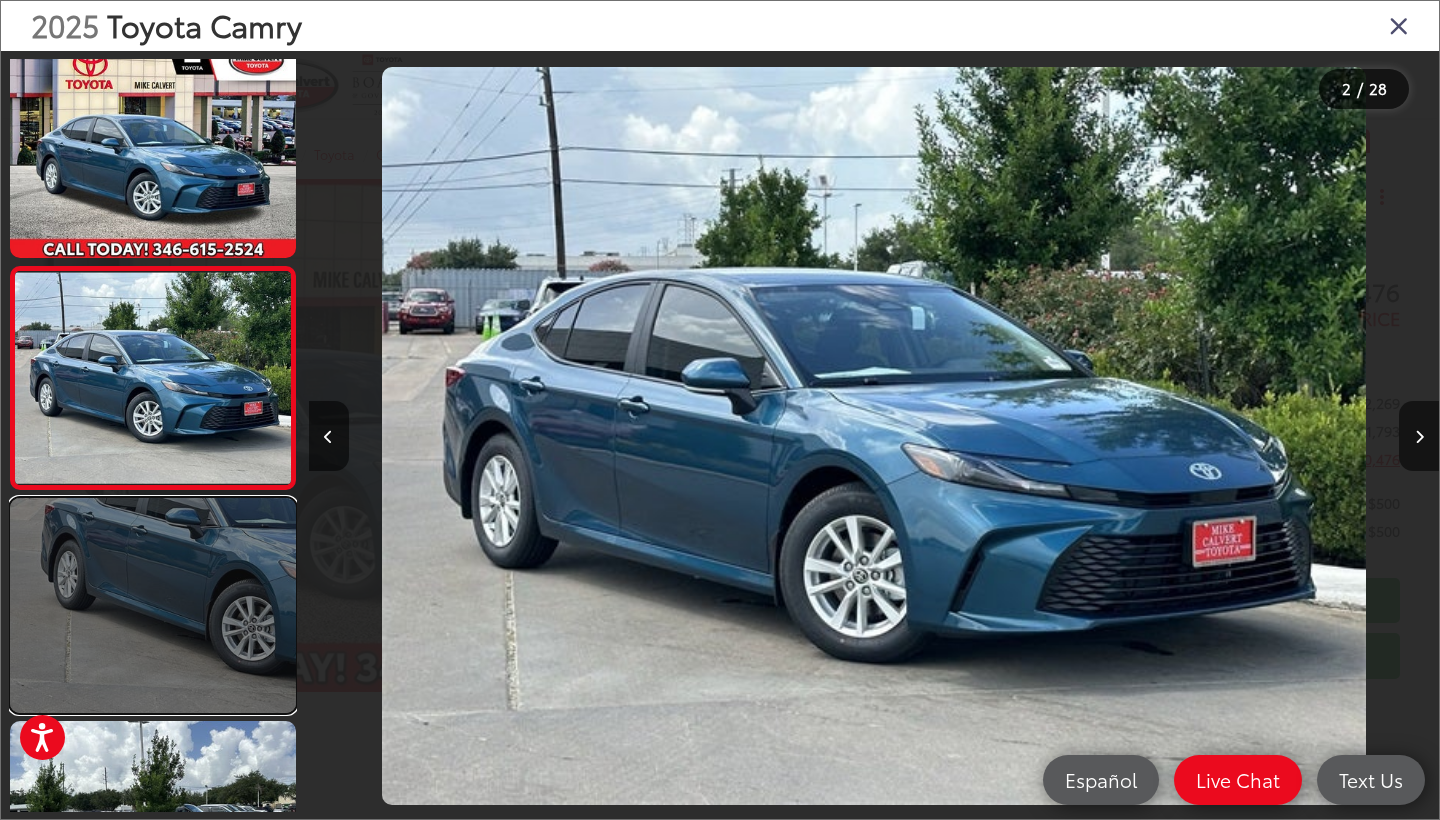 scroll, scrollTop: 0, scrollLeft: 1970, axis: horizontal 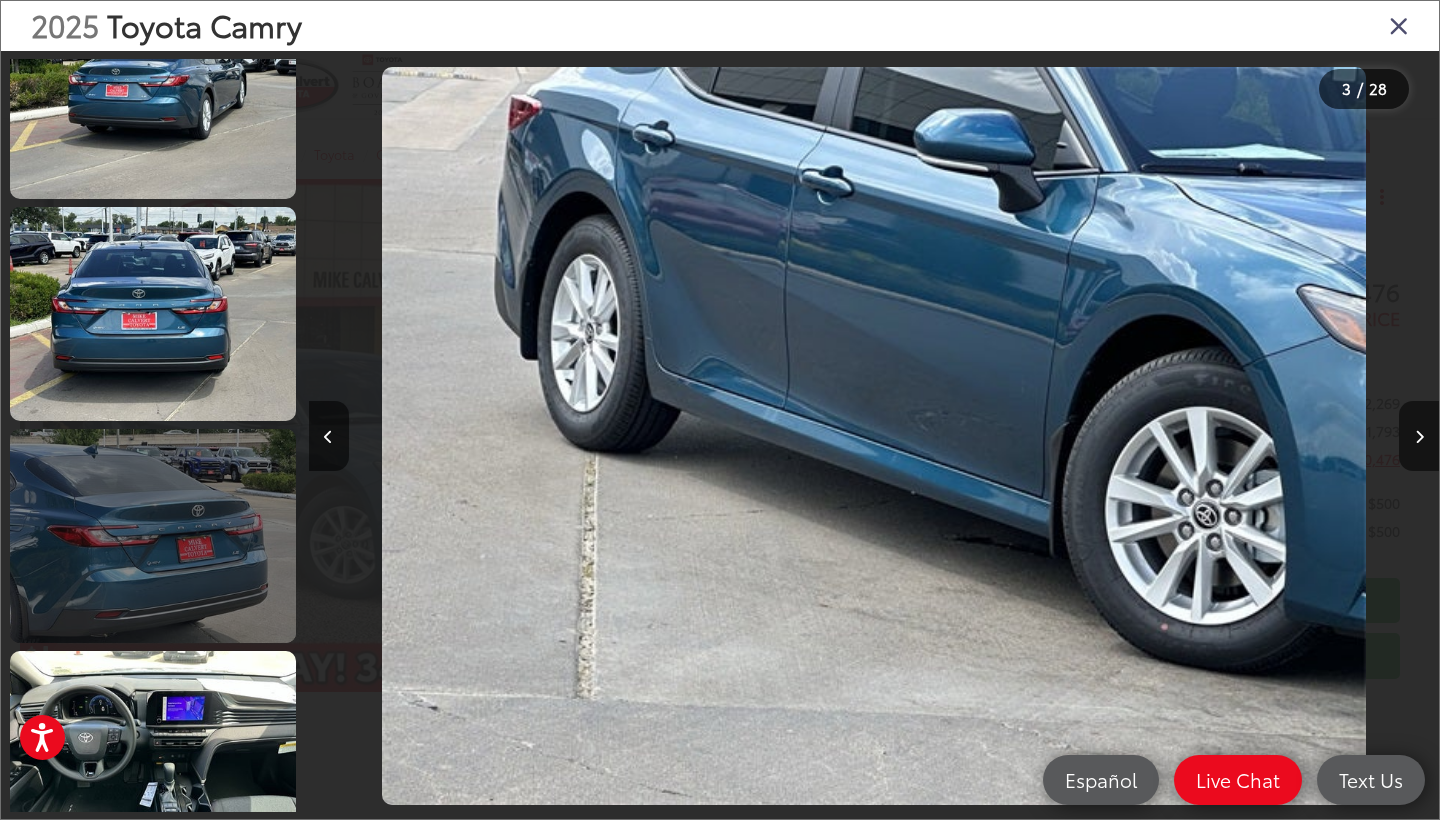 click at bounding box center [153, 536] 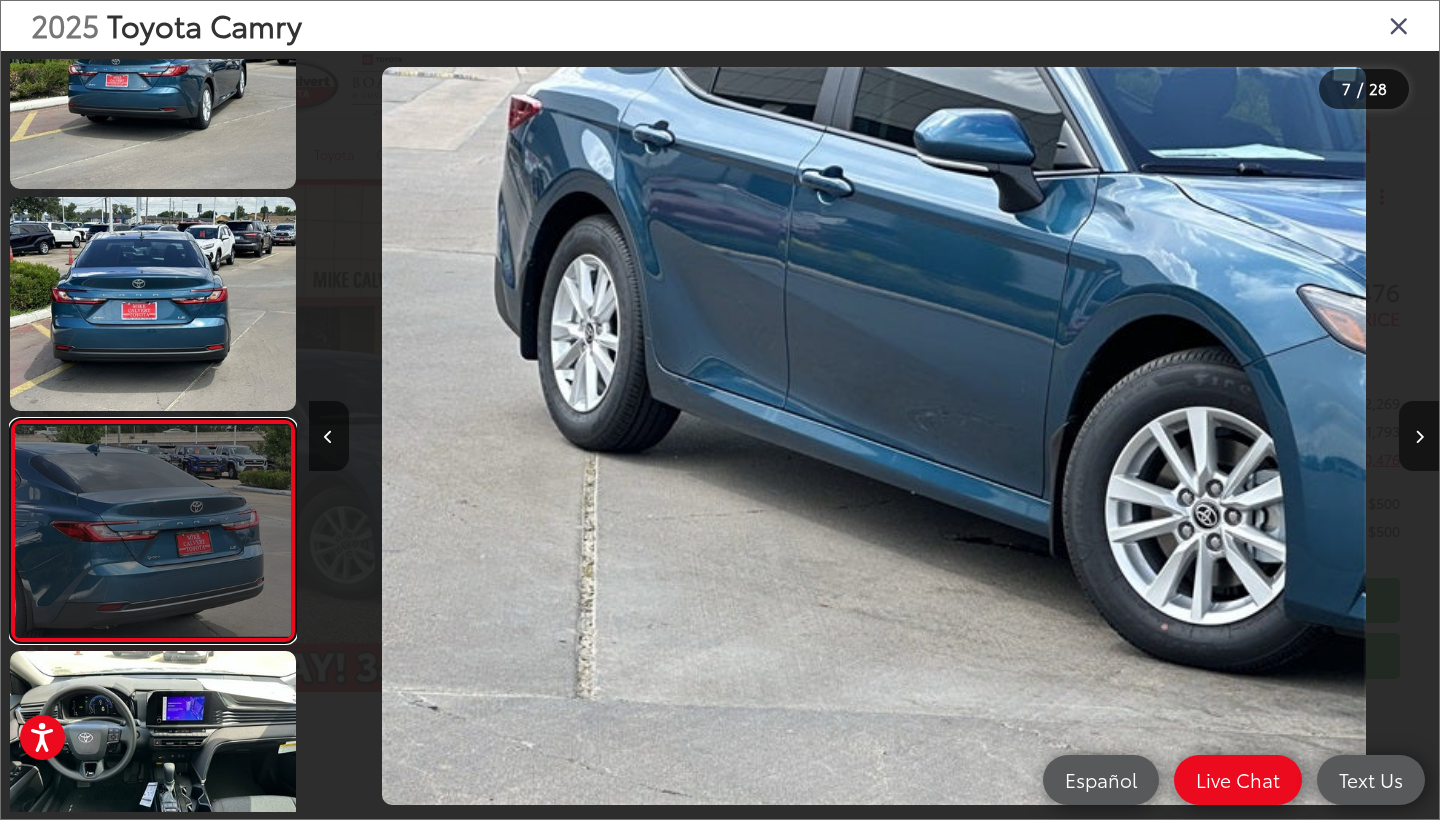 scroll, scrollTop: 1127, scrollLeft: 0, axis: vertical 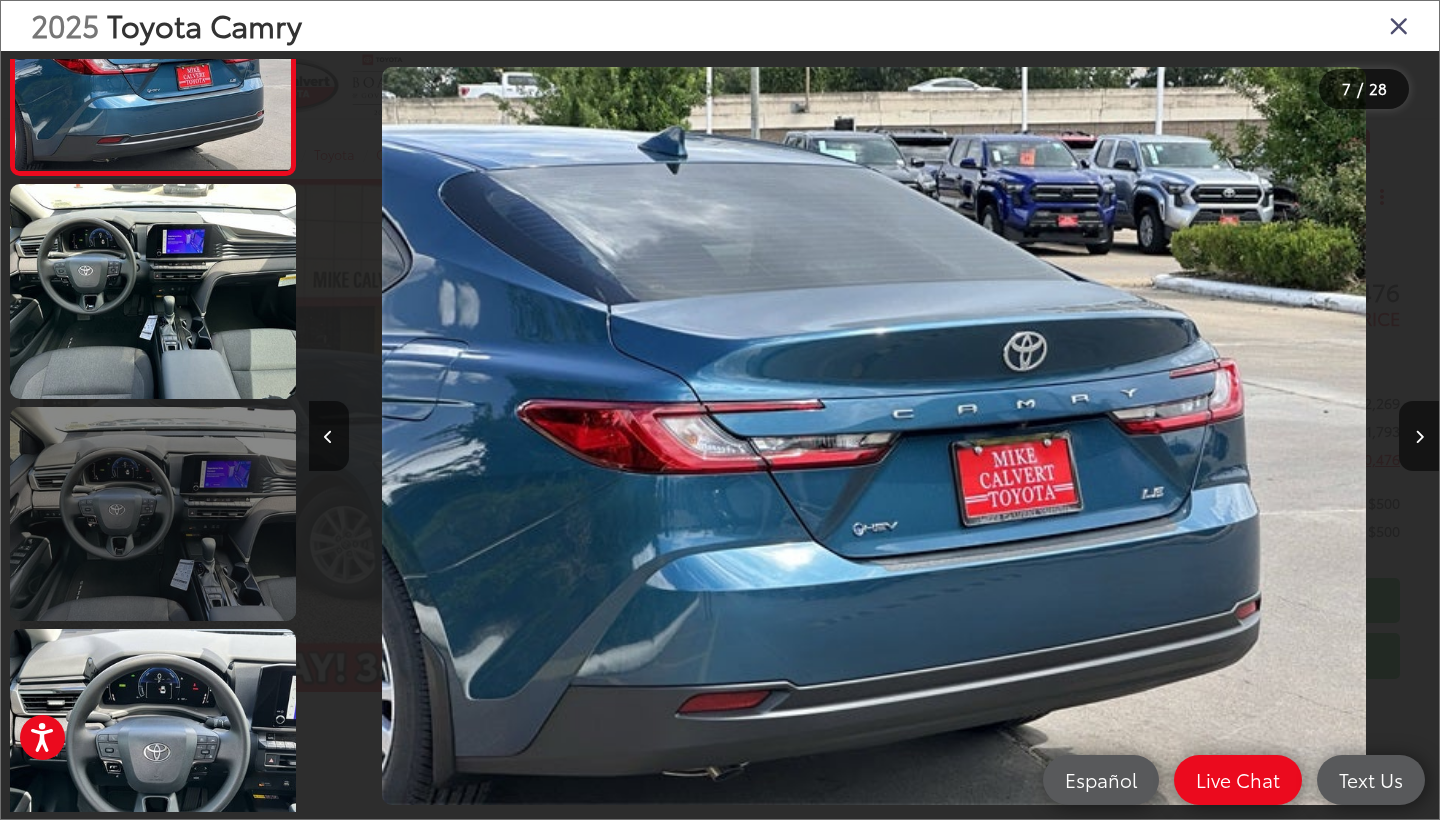 click at bounding box center (153, 514) 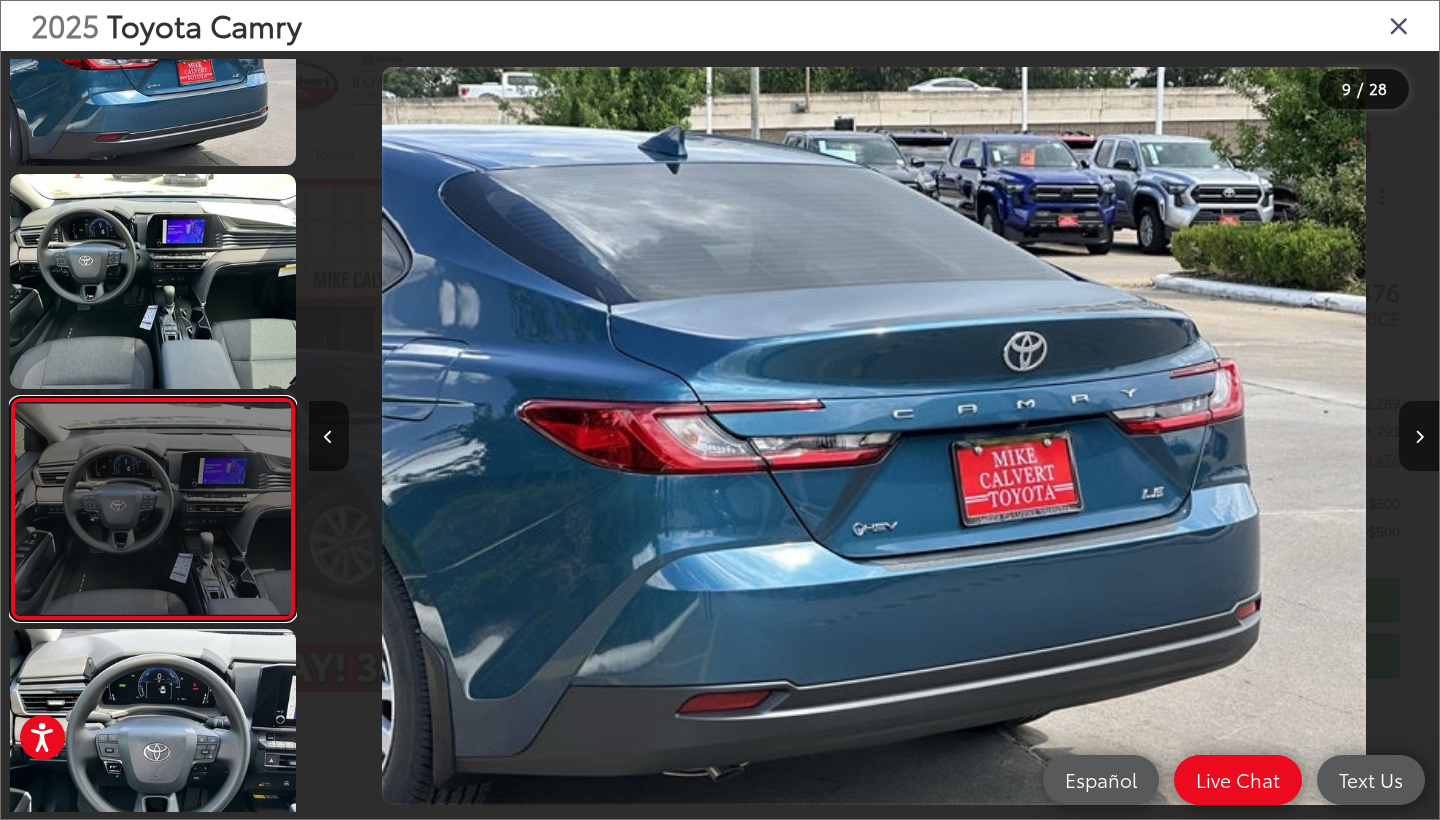 scroll, scrollTop: 1572, scrollLeft: 0, axis: vertical 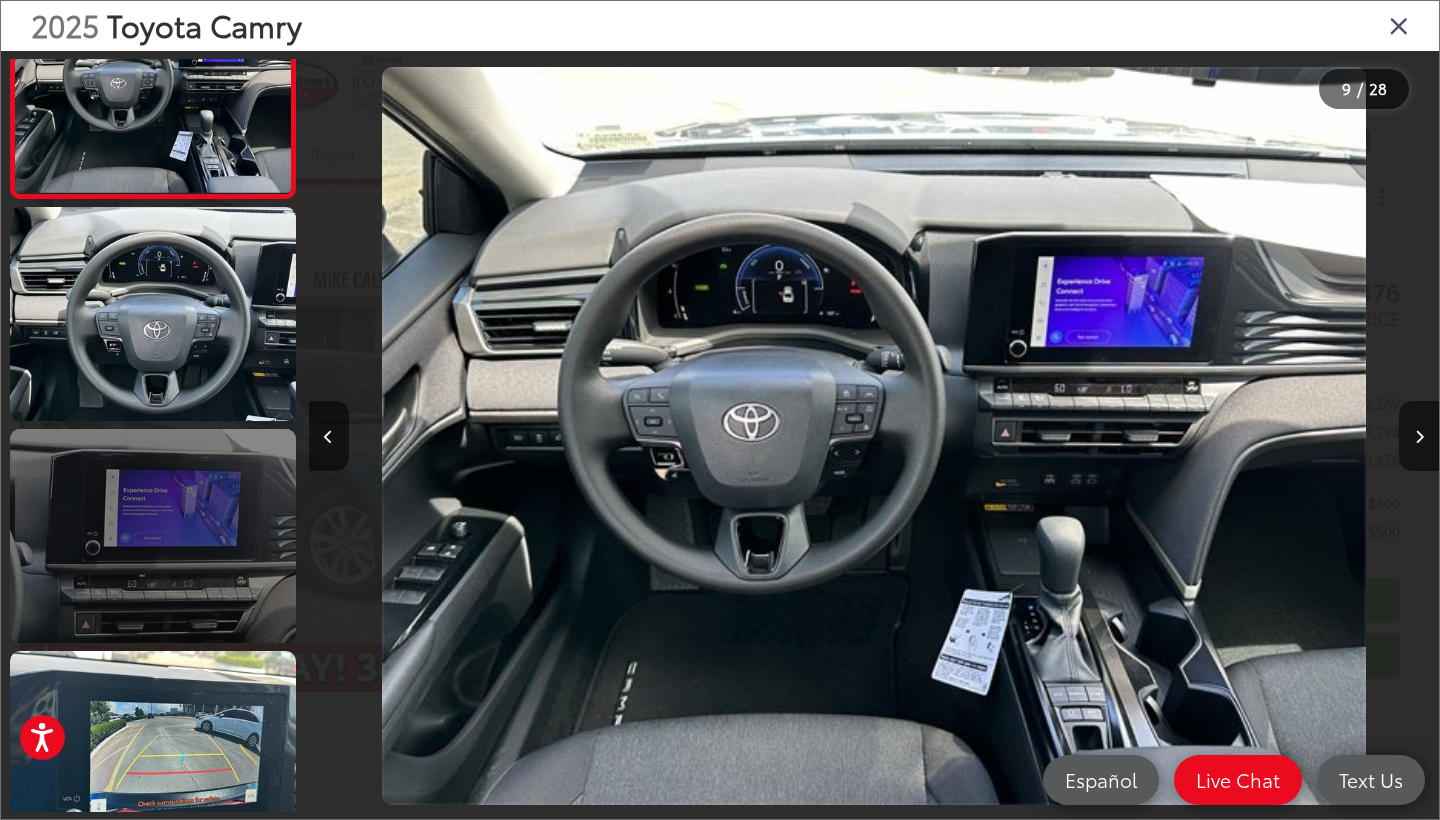 click at bounding box center [153, 536] 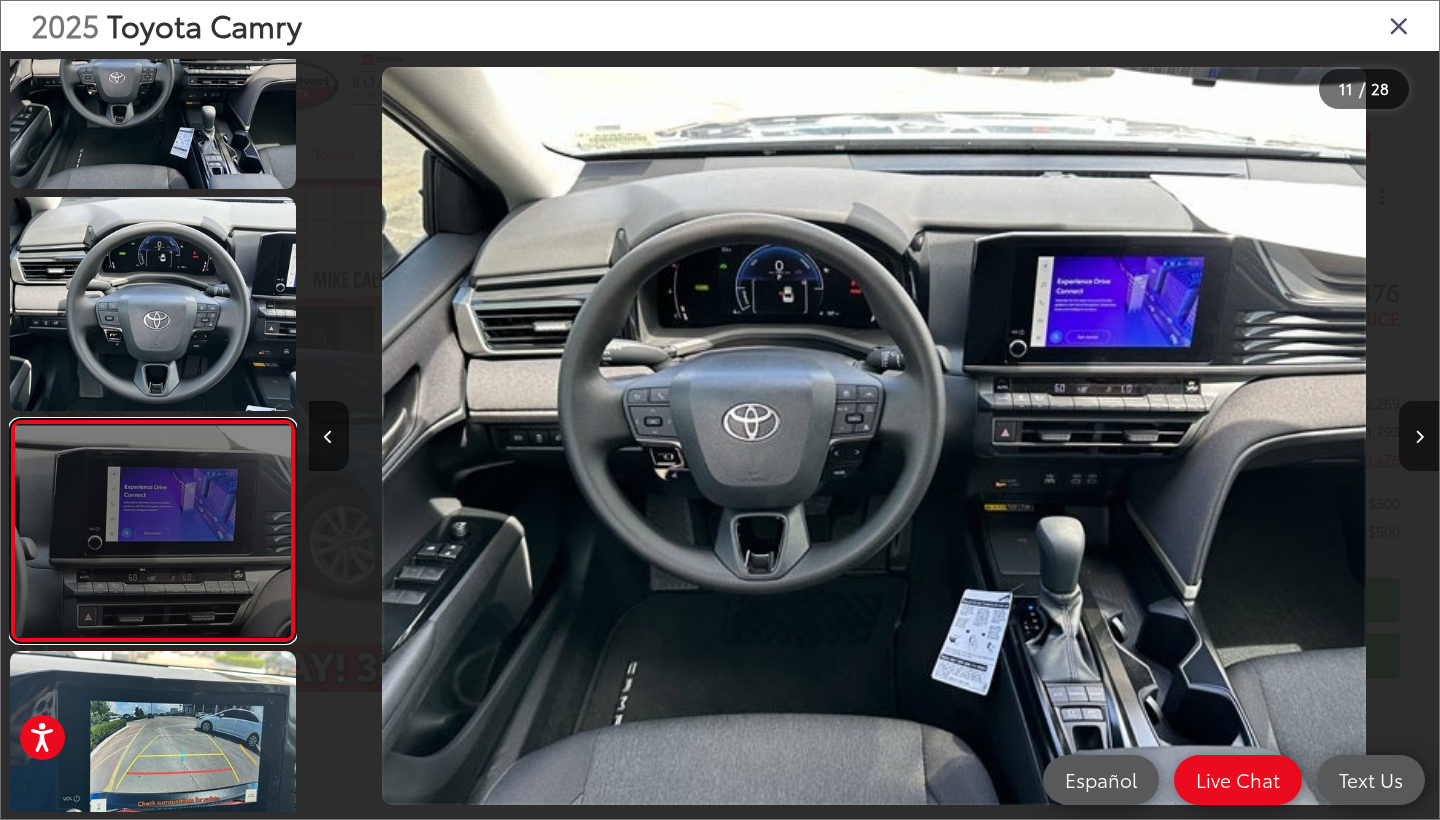 scroll, scrollTop: 1997, scrollLeft: 0, axis: vertical 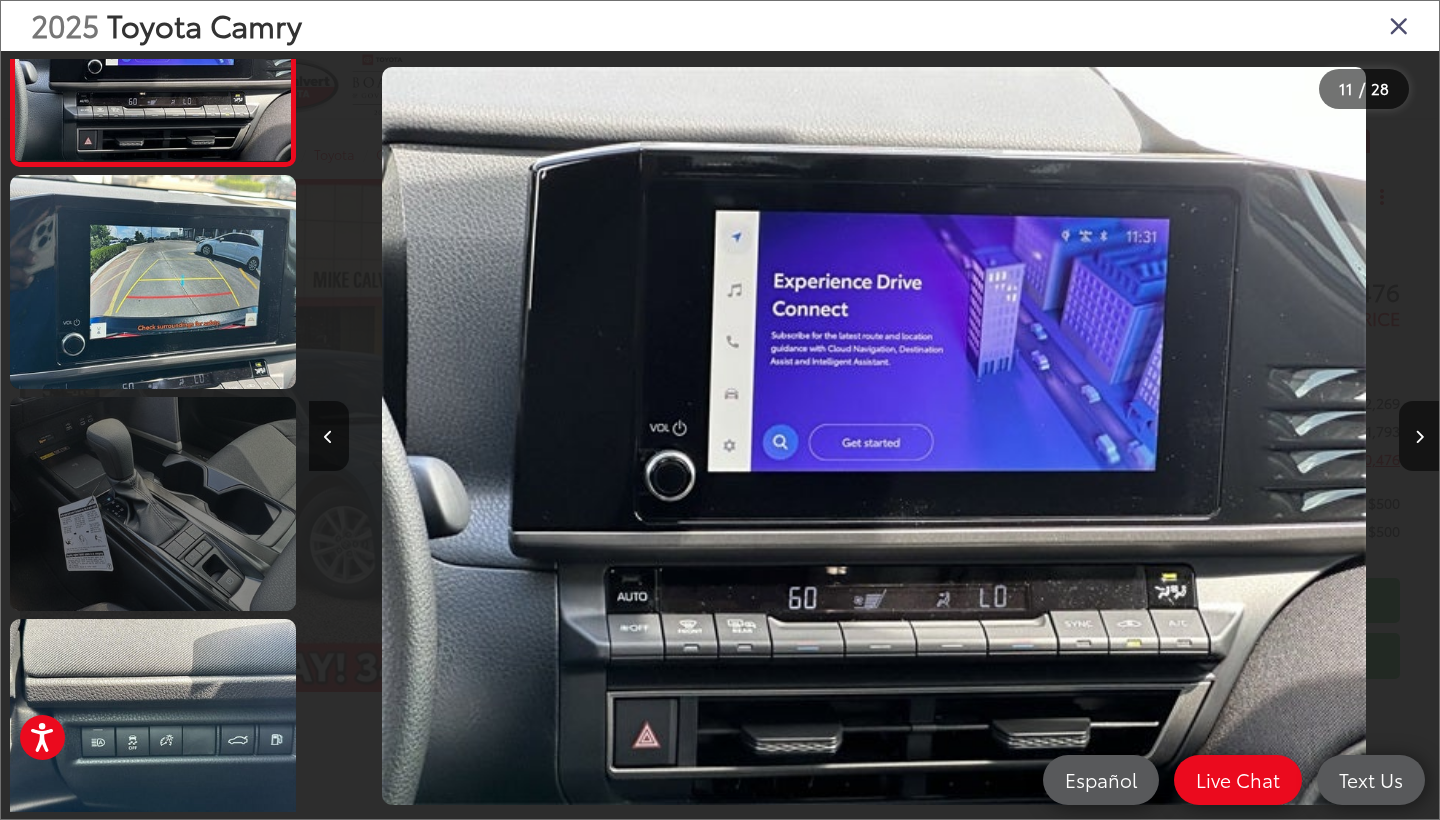 click at bounding box center (153, 504) 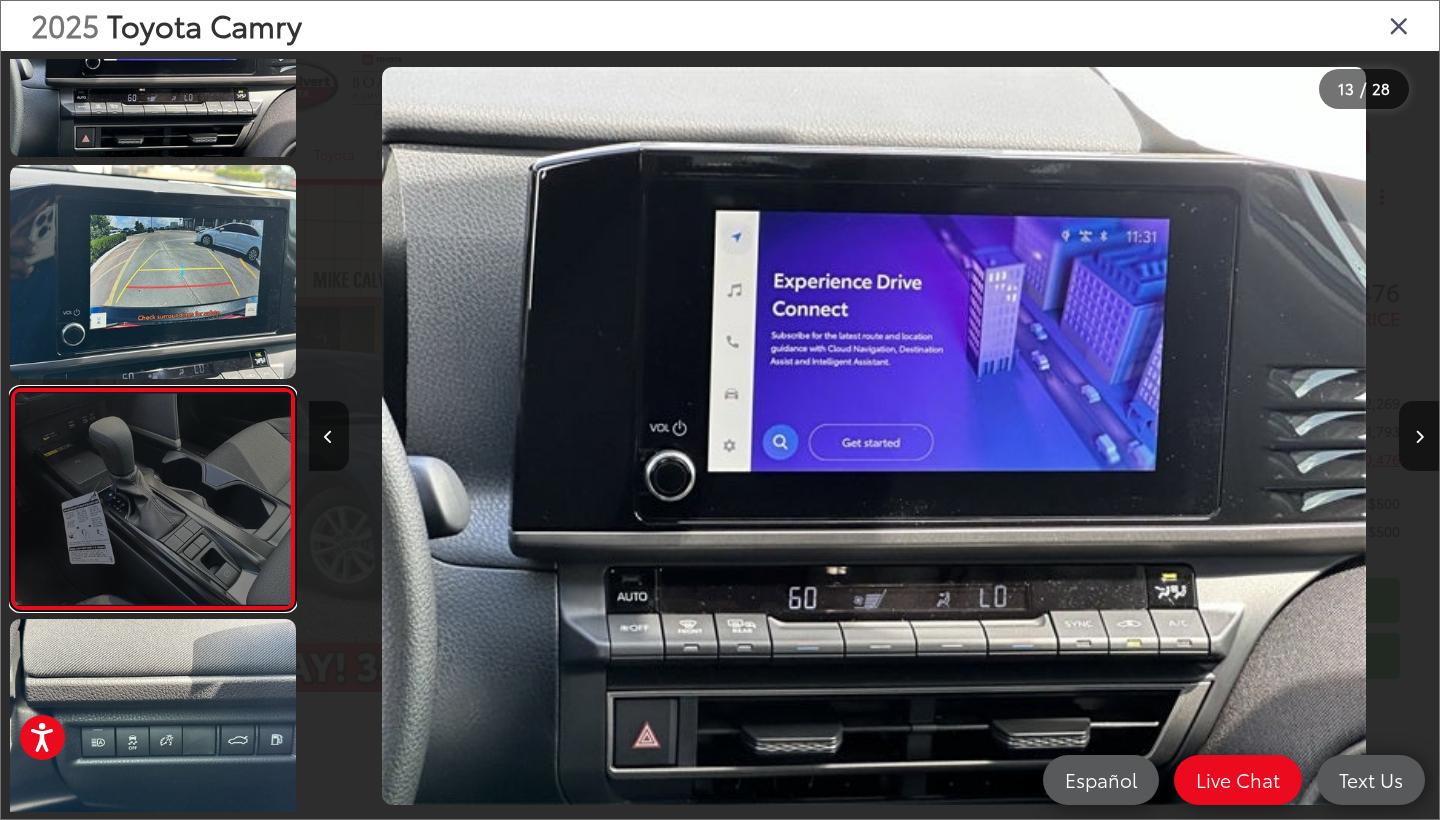 scroll, scrollTop: 2460, scrollLeft: 0, axis: vertical 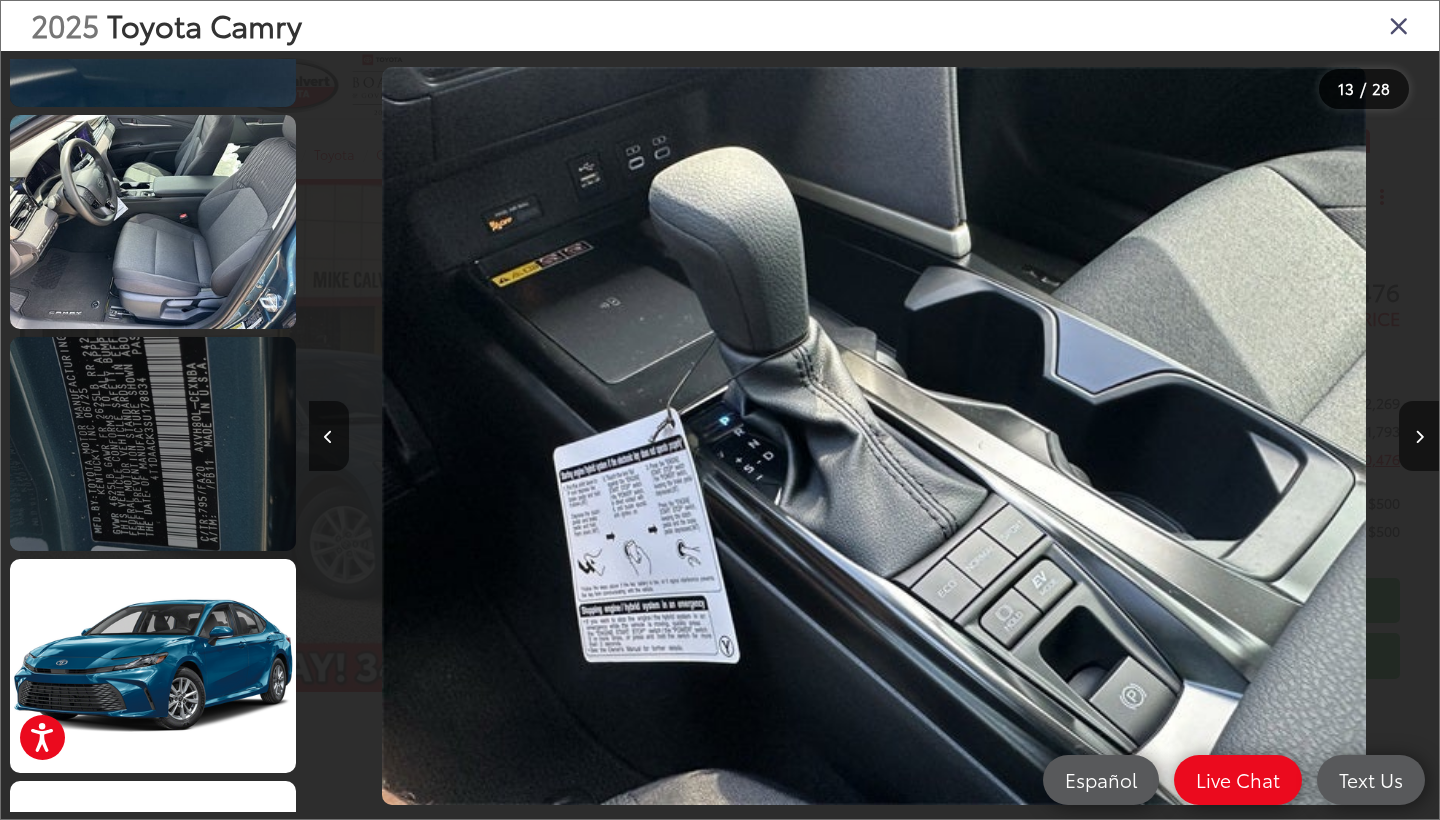 click at bounding box center (153, 435) 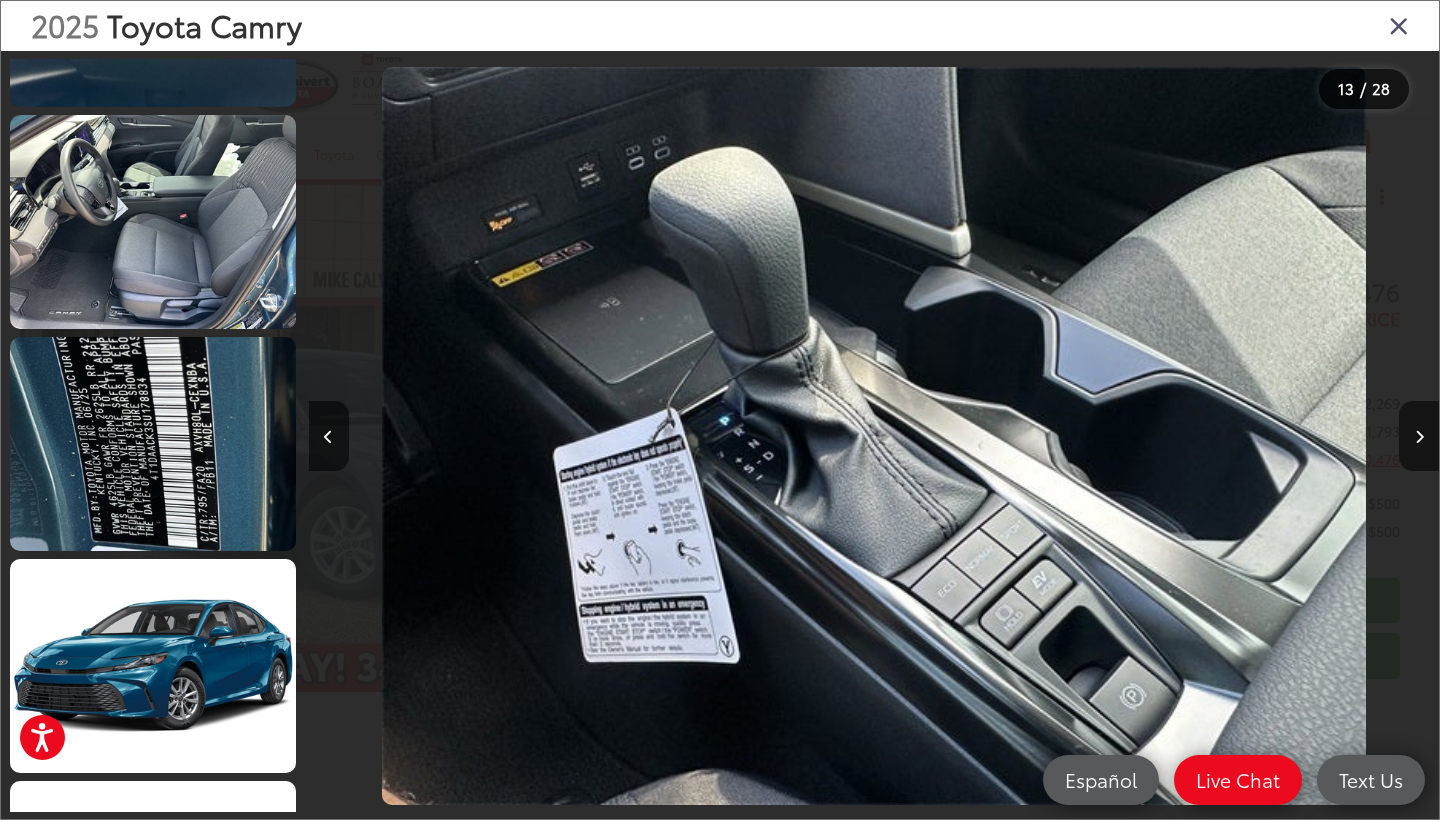 click at bounding box center (450, 436) 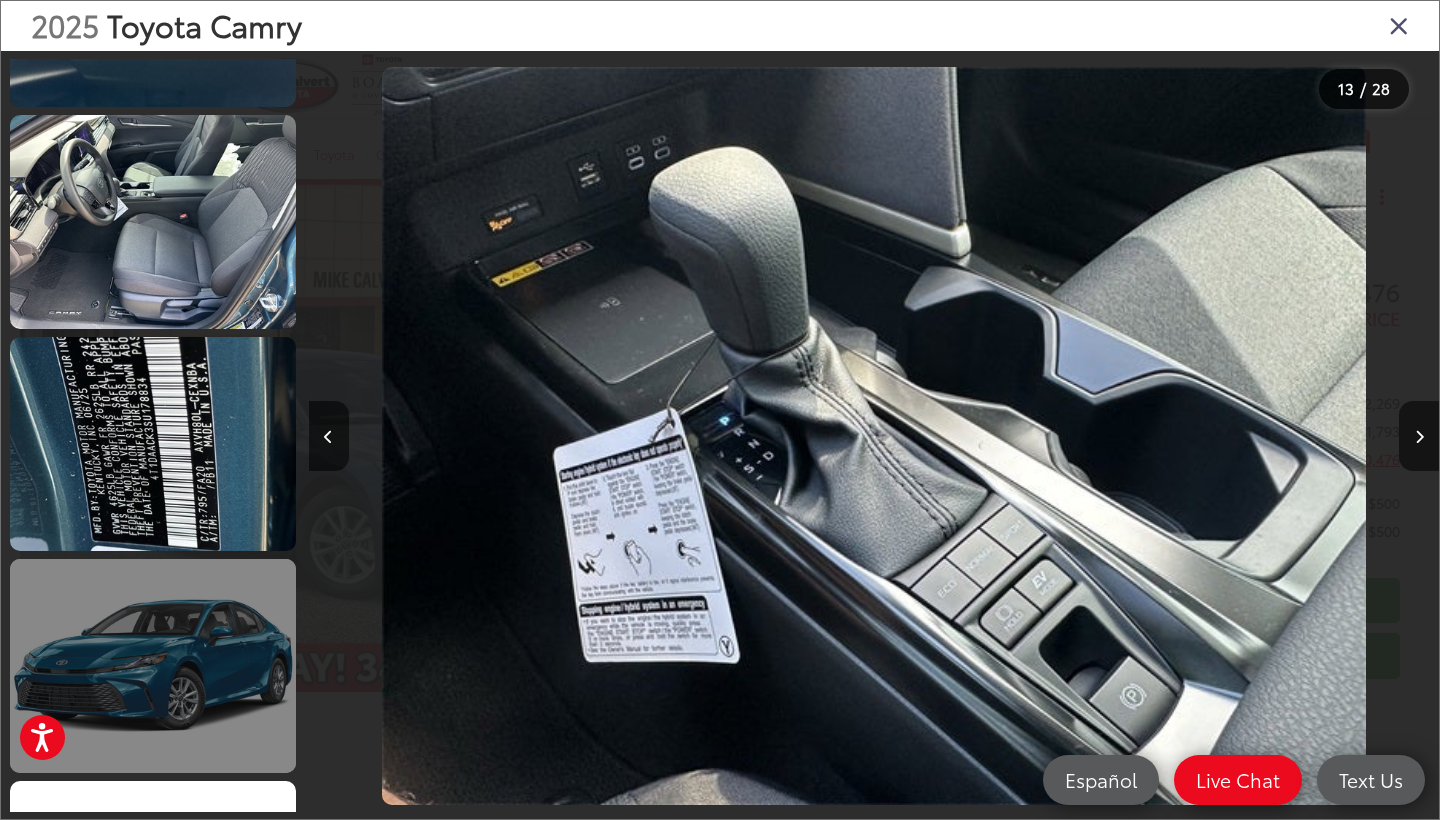 click at bounding box center [153, 666] 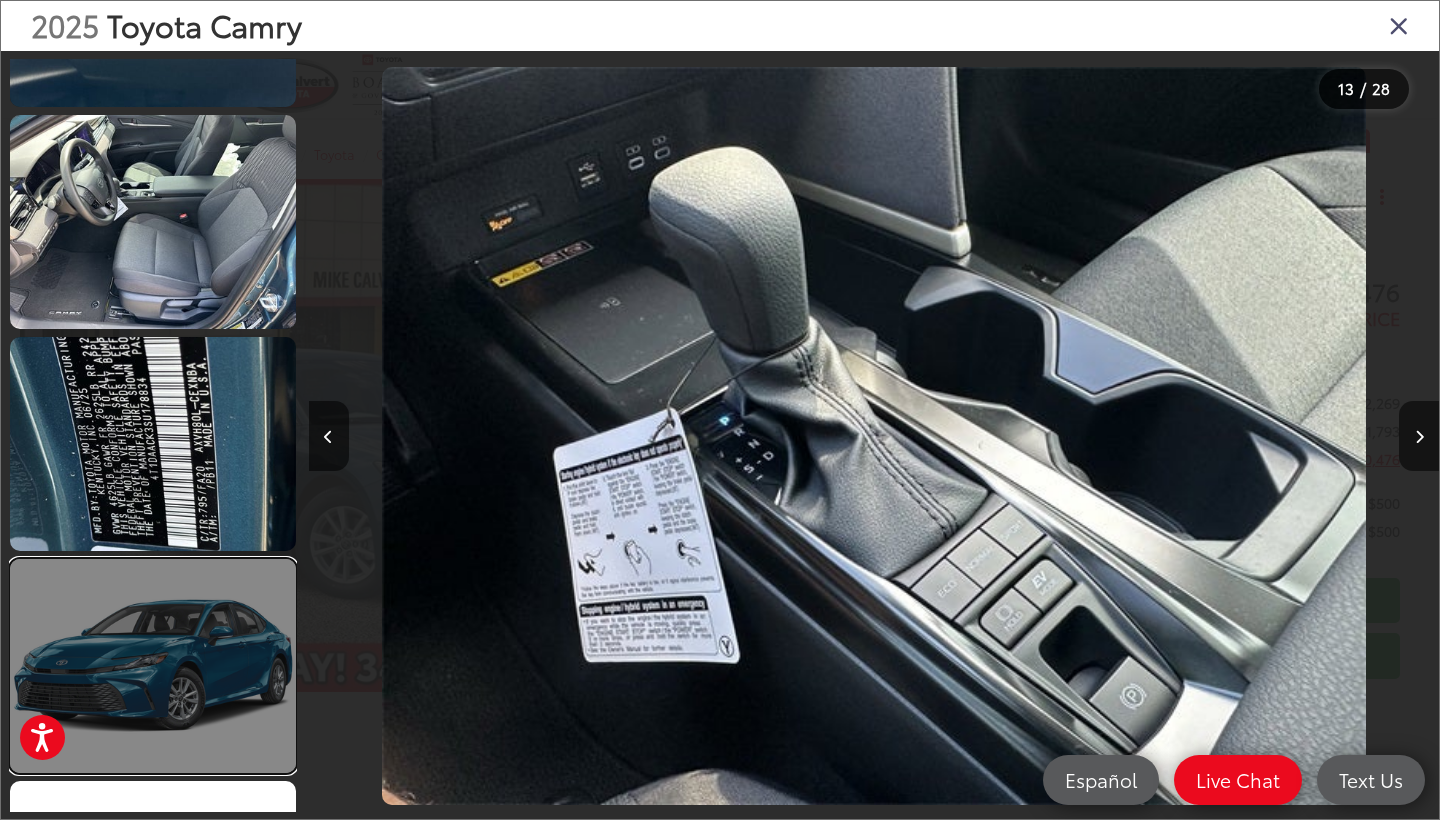 scroll, scrollTop: 3302, scrollLeft: 0, axis: vertical 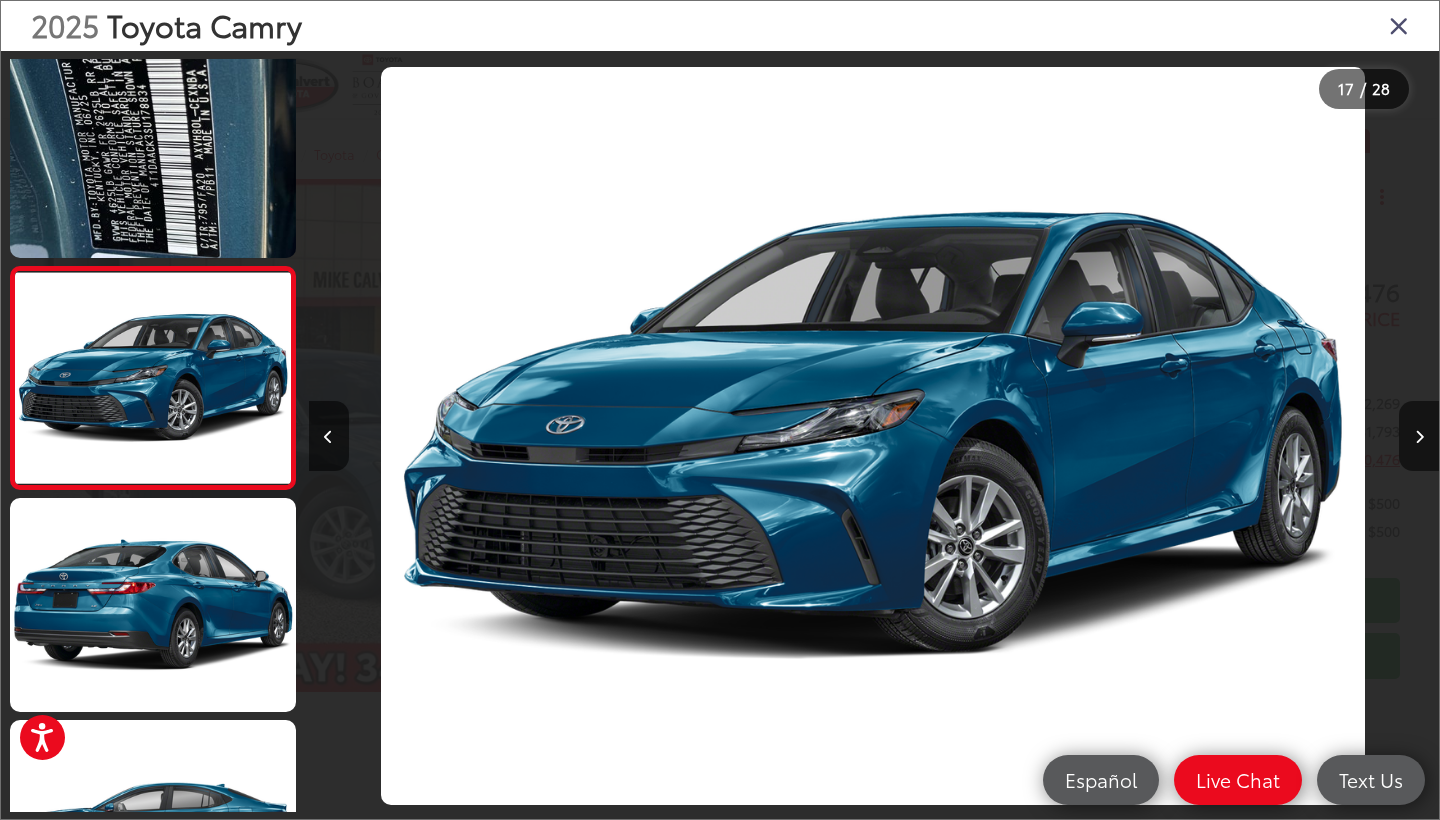 click at bounding box center (1399, 25) 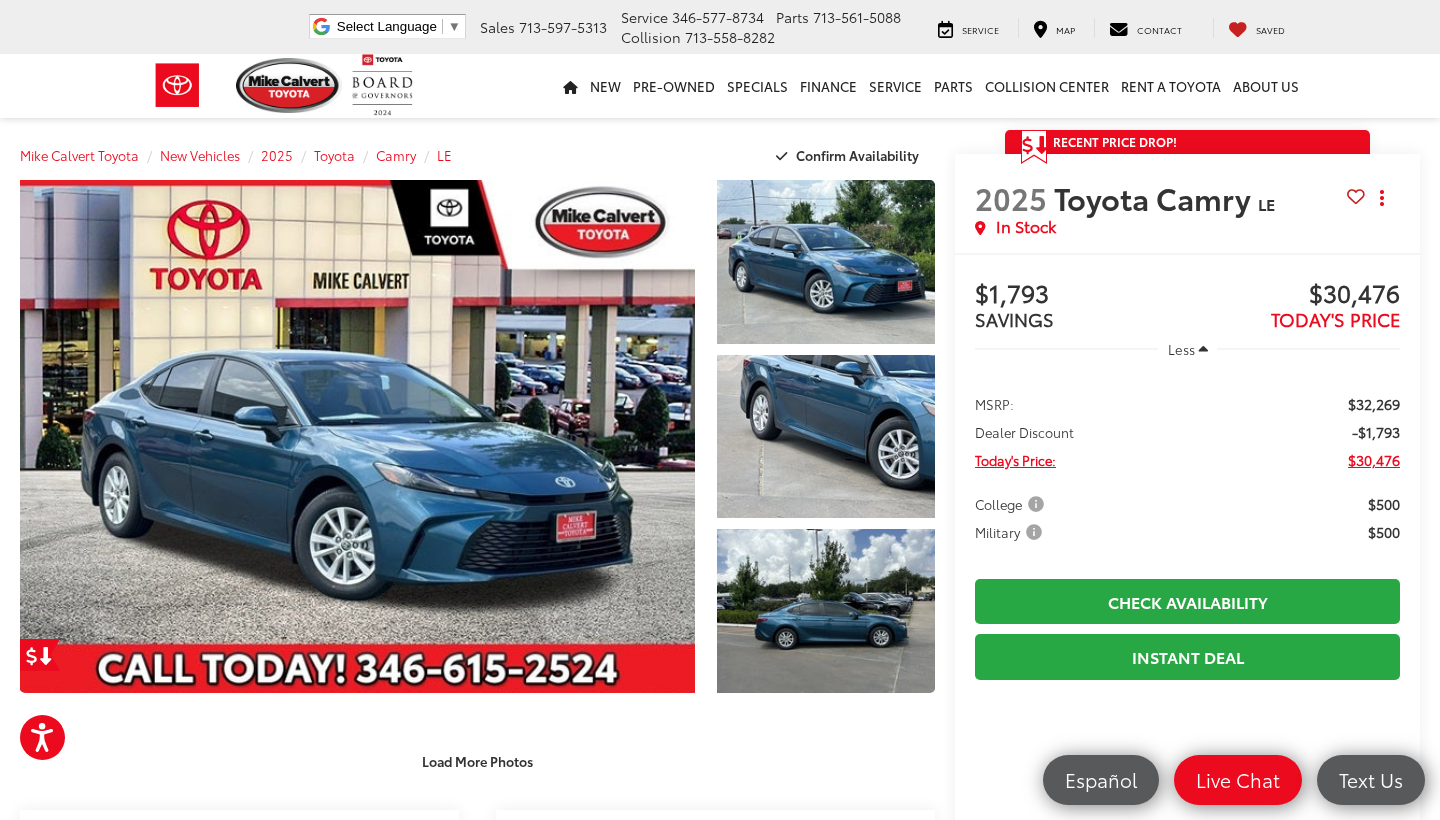 scroll, scrollTop: 0, scrollLeft: 0, axis: both 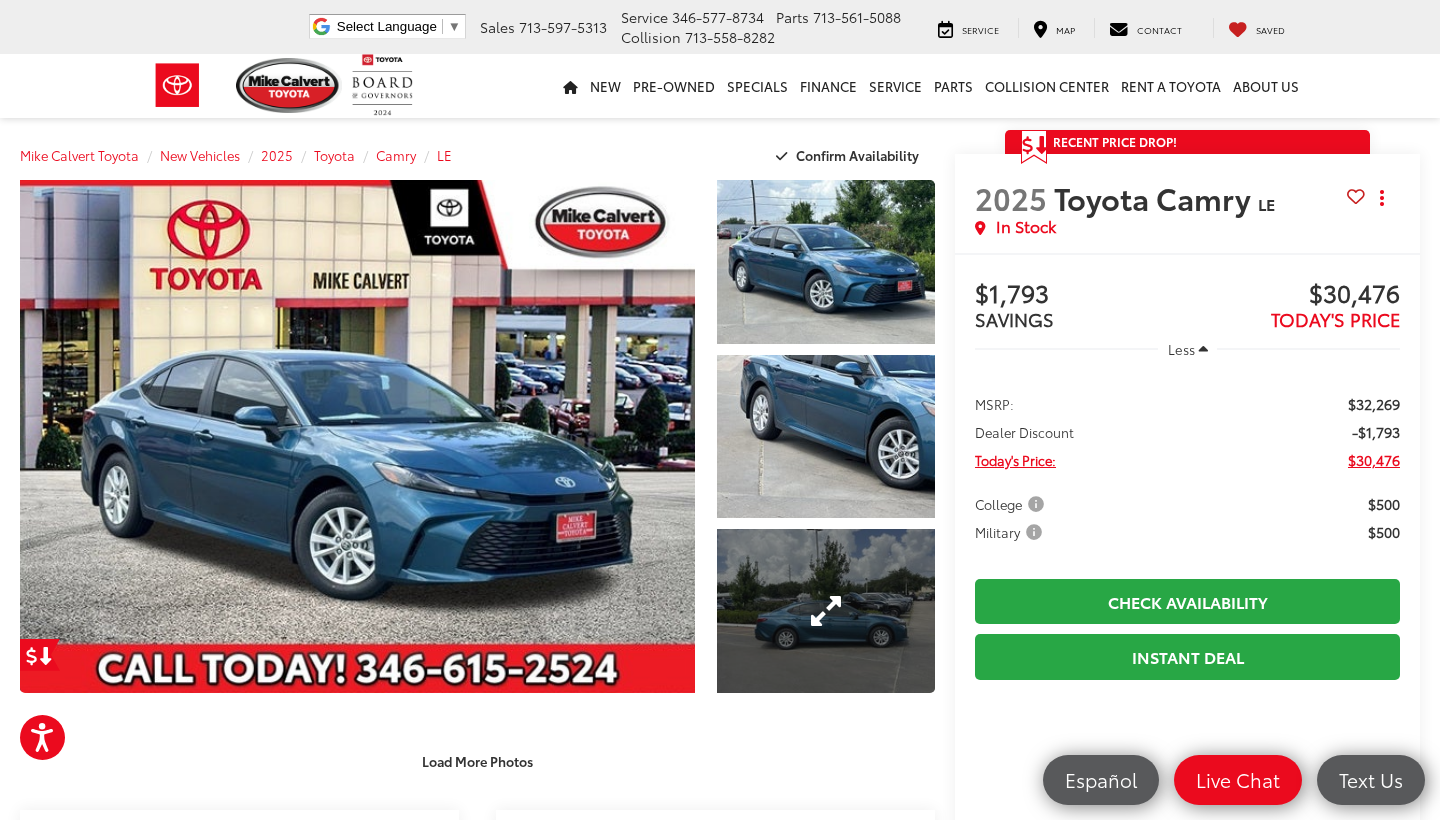 click at bounding box center [826, 611] 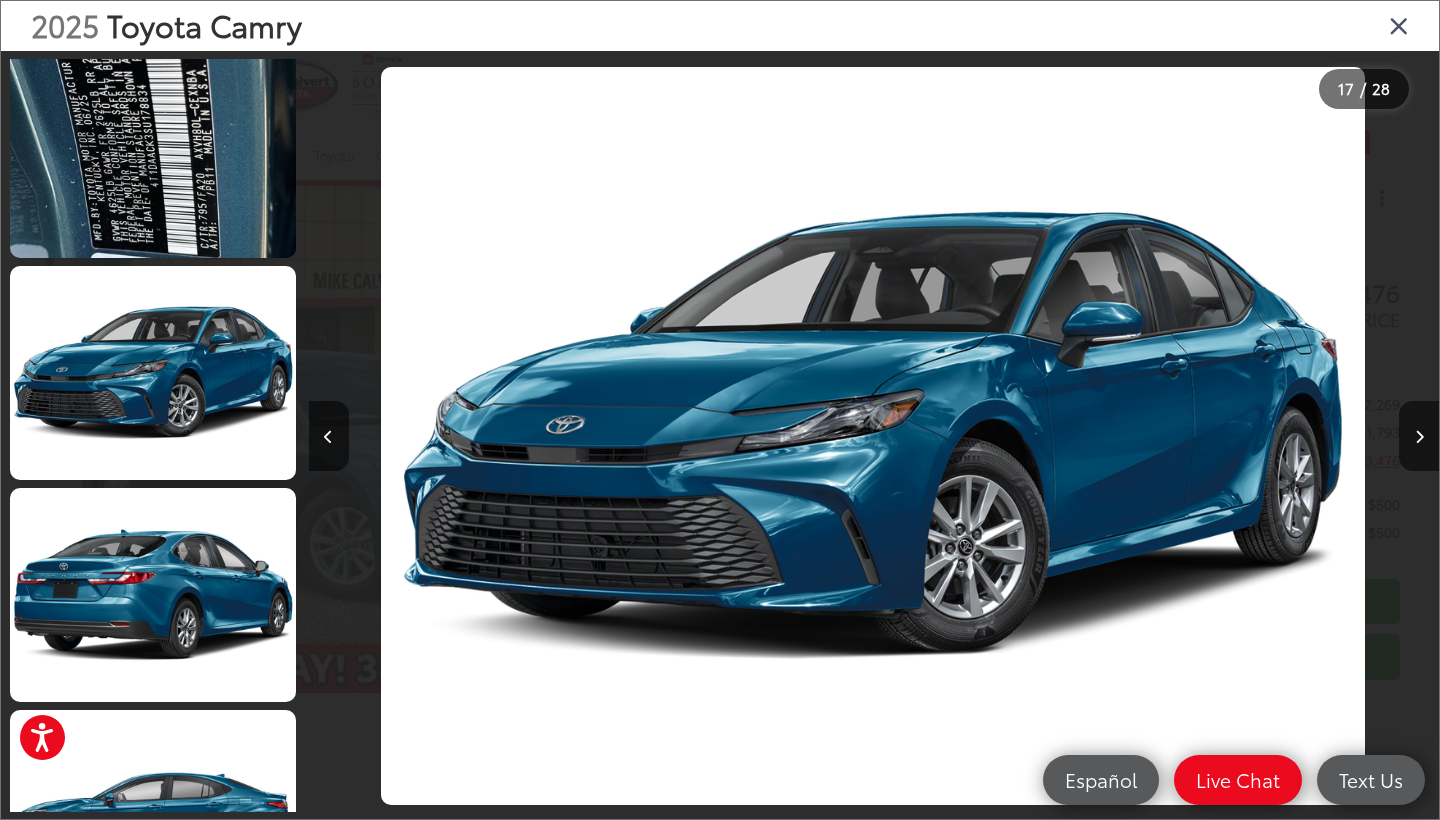 scroll, scrollTop: 457, scrollLeft: 0, axis: vertical 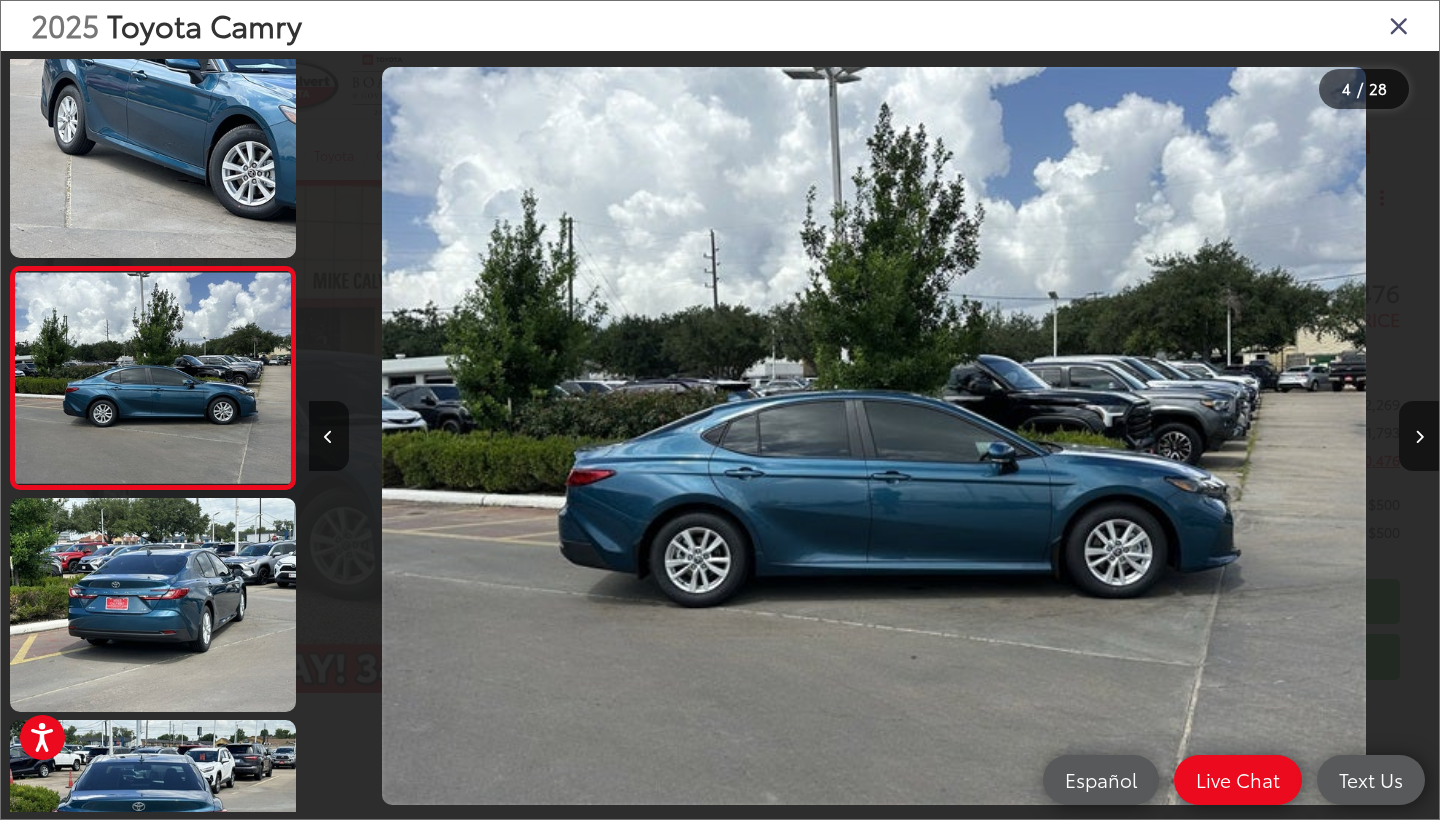 click on "2025   Toyota Camry" at bounding box center (720, 26) 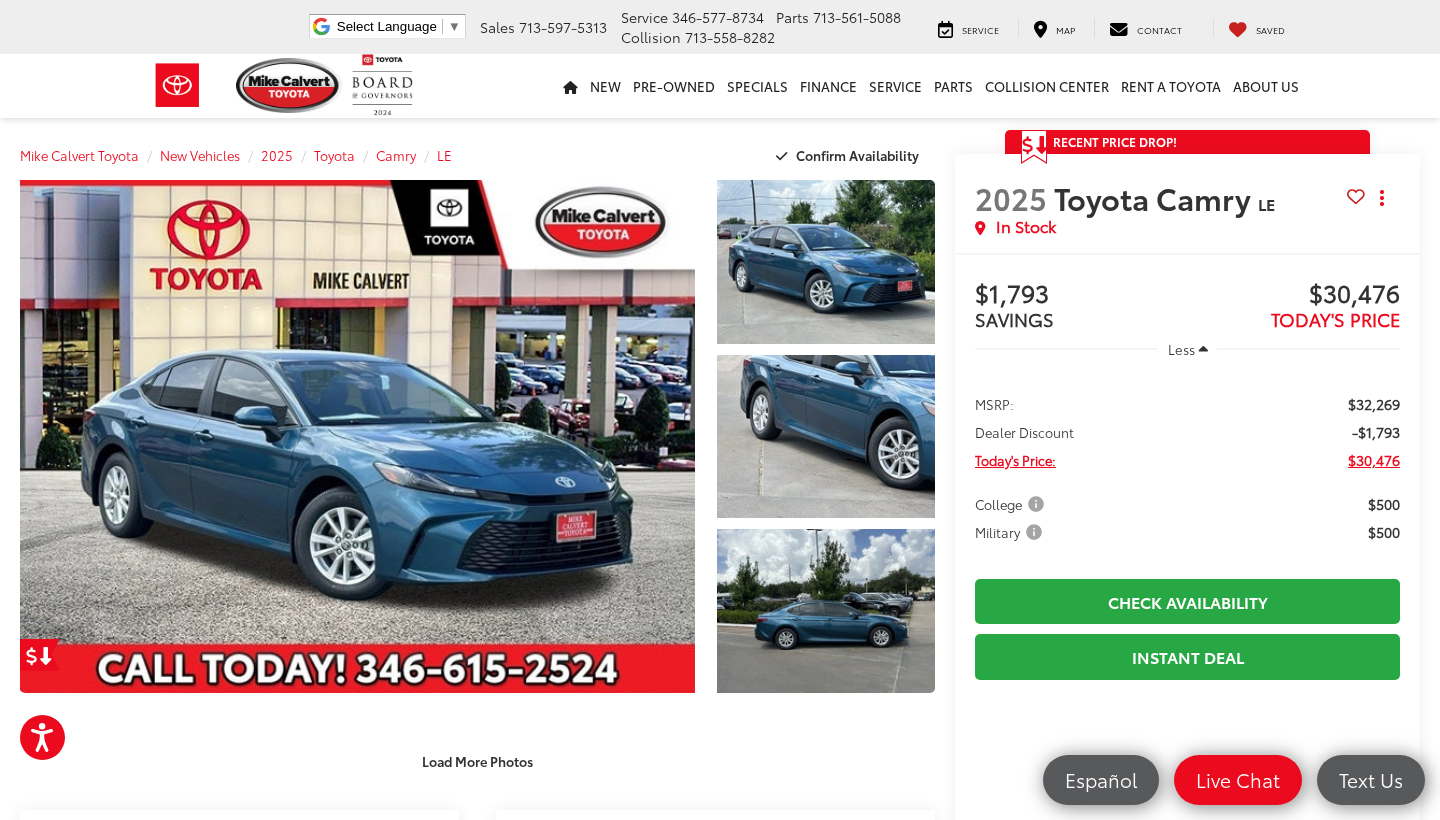 scroll, scrollTop: 0, scrollLeft: 0, axis: both 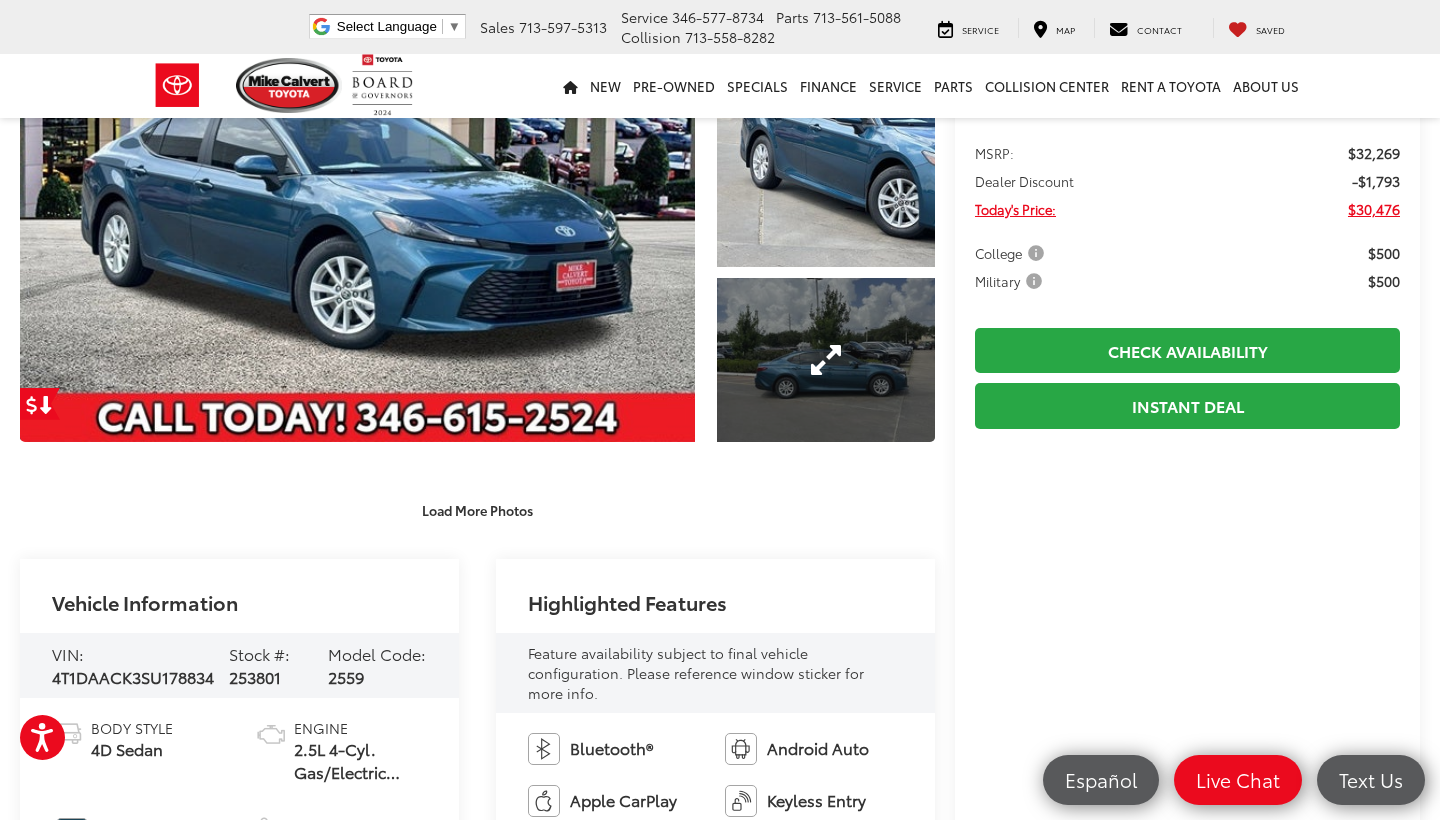 click at bounding box center (826, 360) 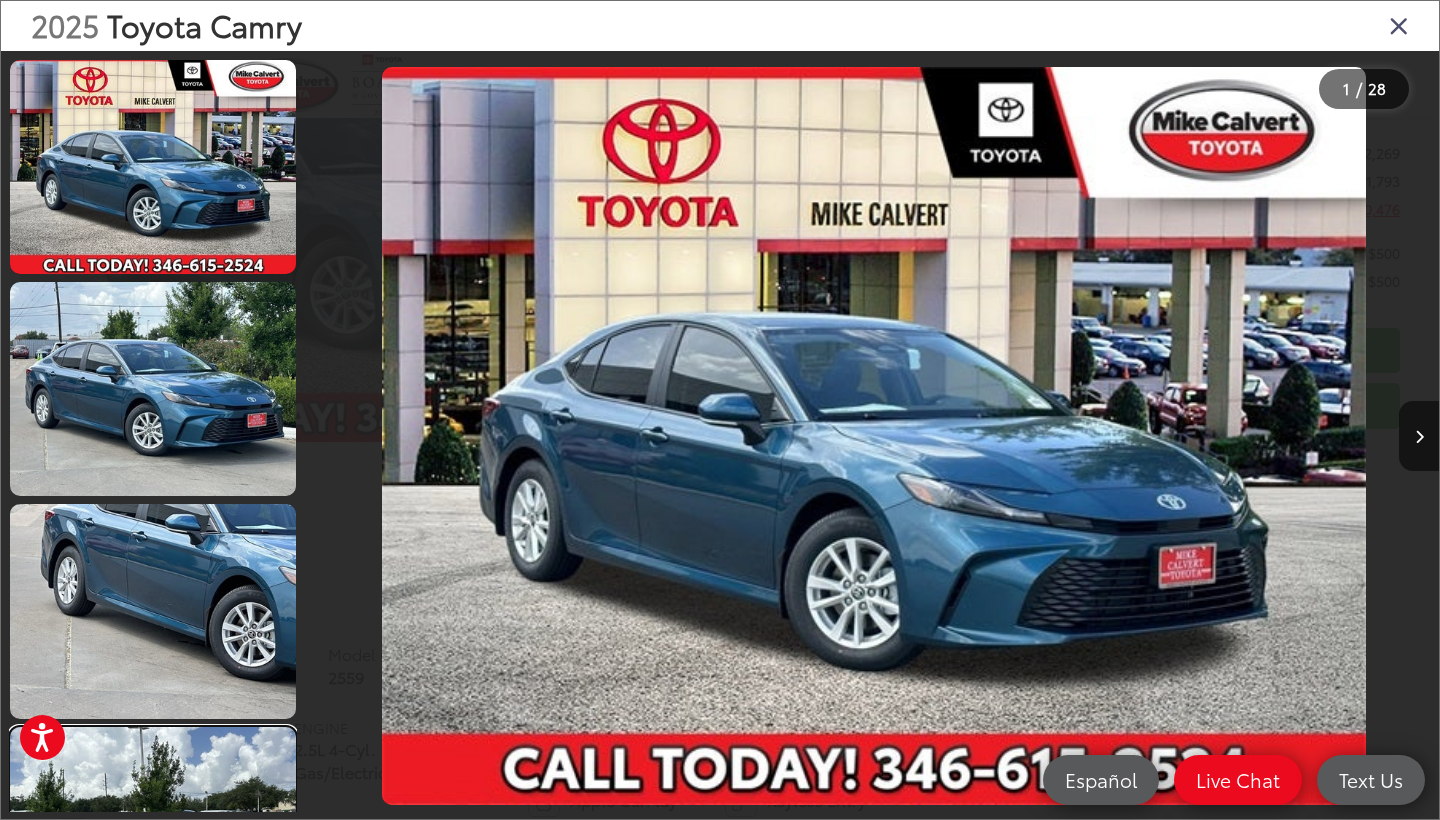 scroll, scrollTop: 263, scrollLeft: 0, axis: vertical 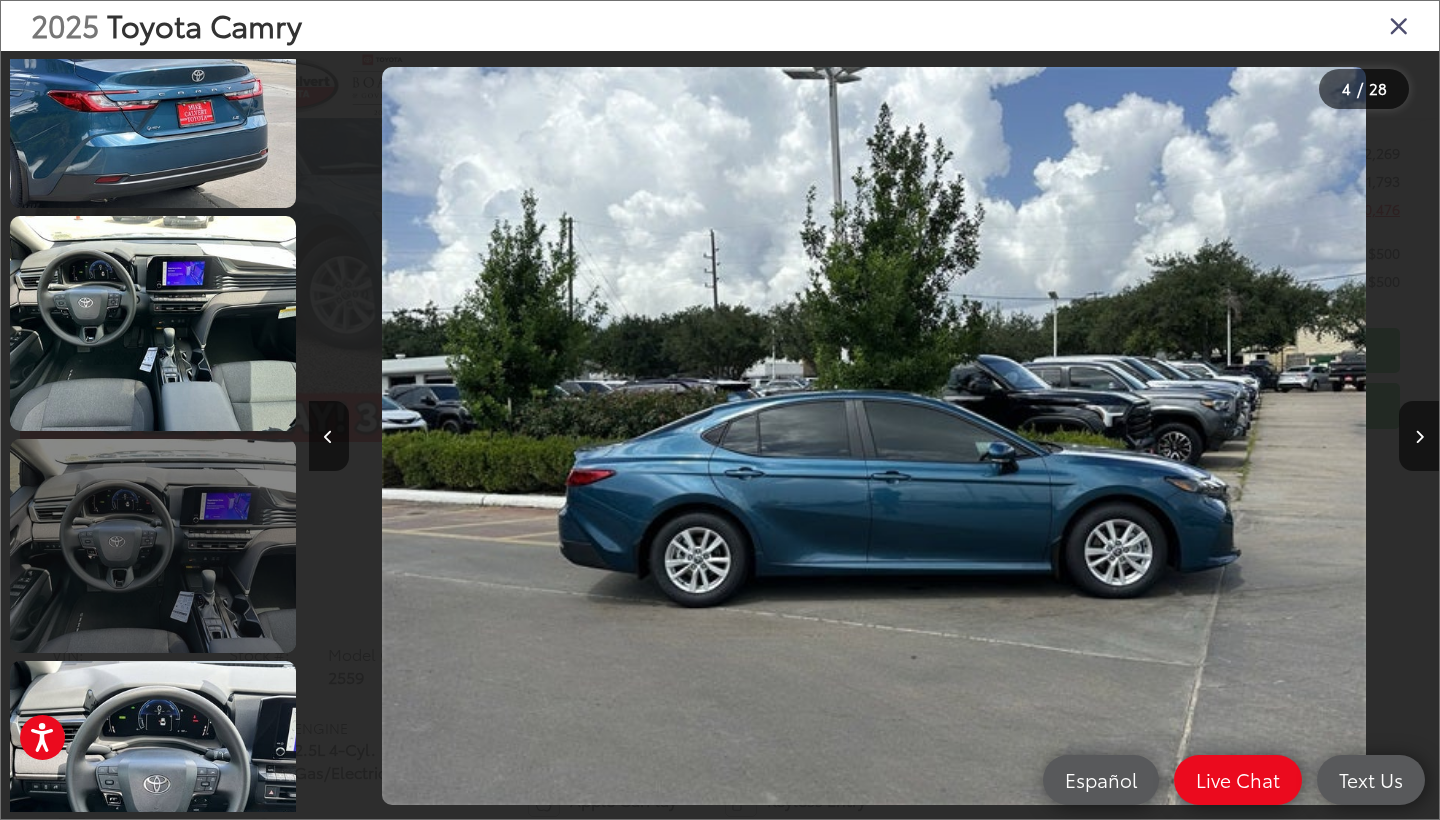 click at bounding box center (153, 546) 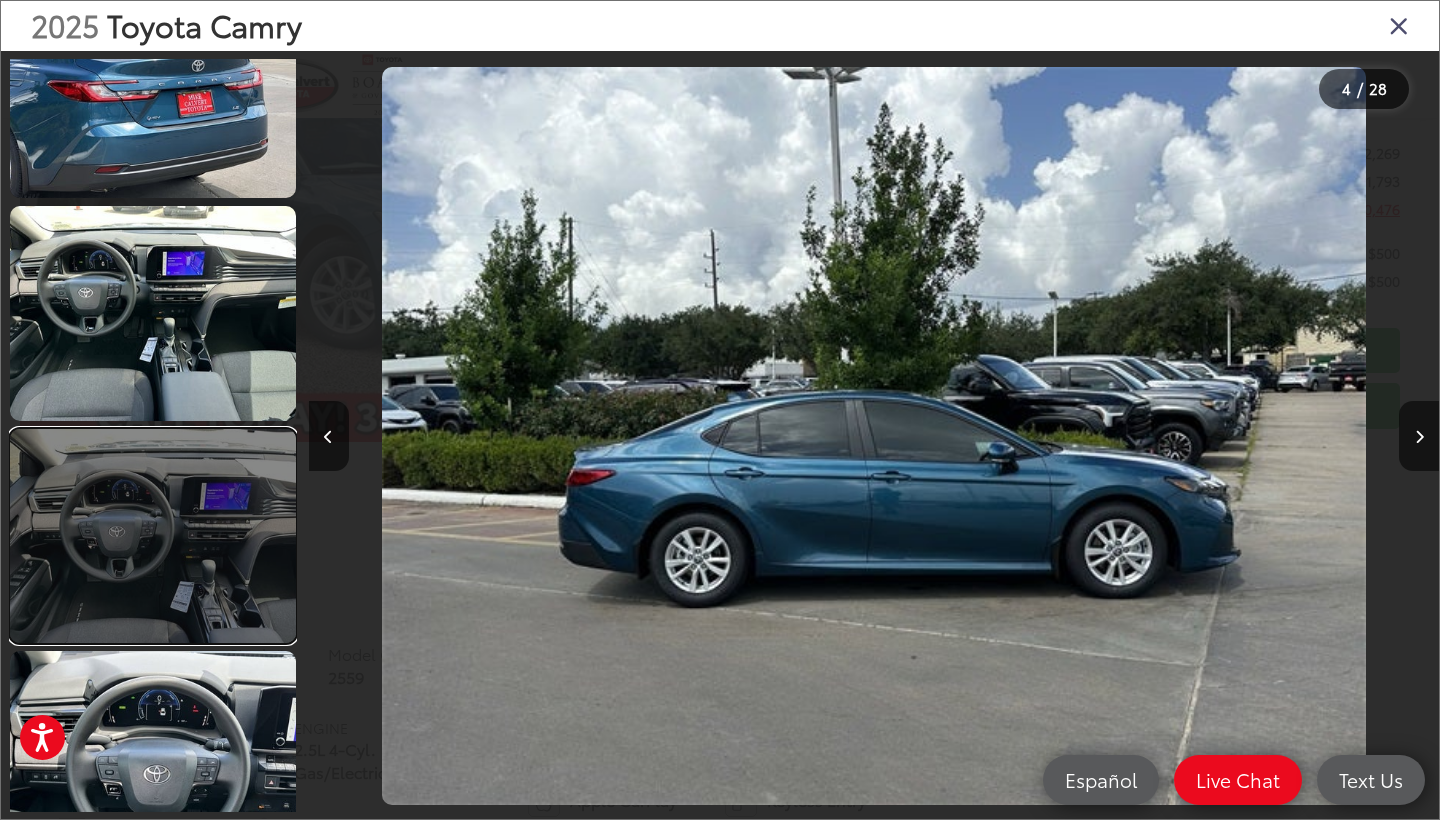 scroll, scrollTop: 1572, scrollLeft: 0, axis: vertical 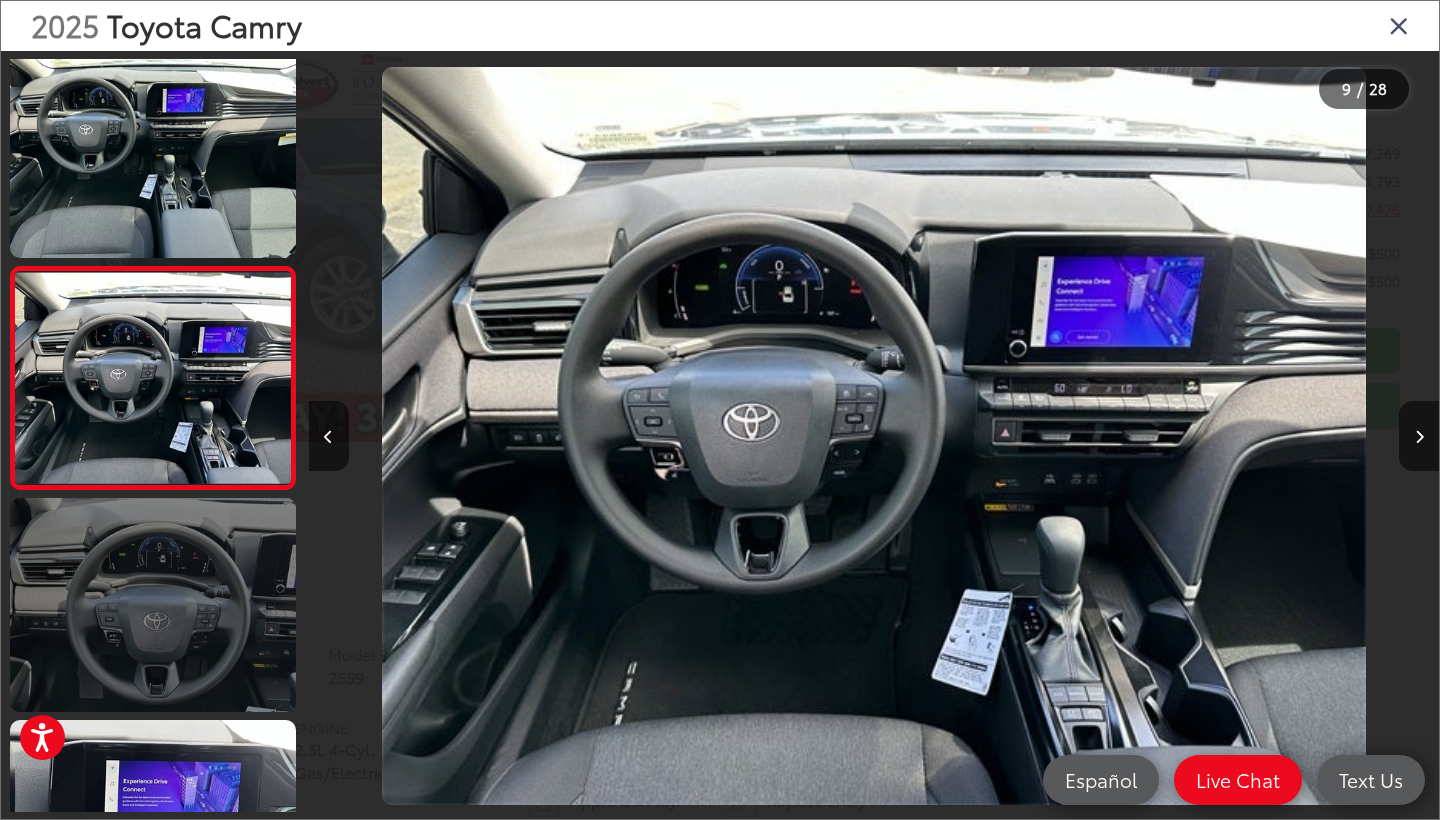 click at bounding box center (153, 605) 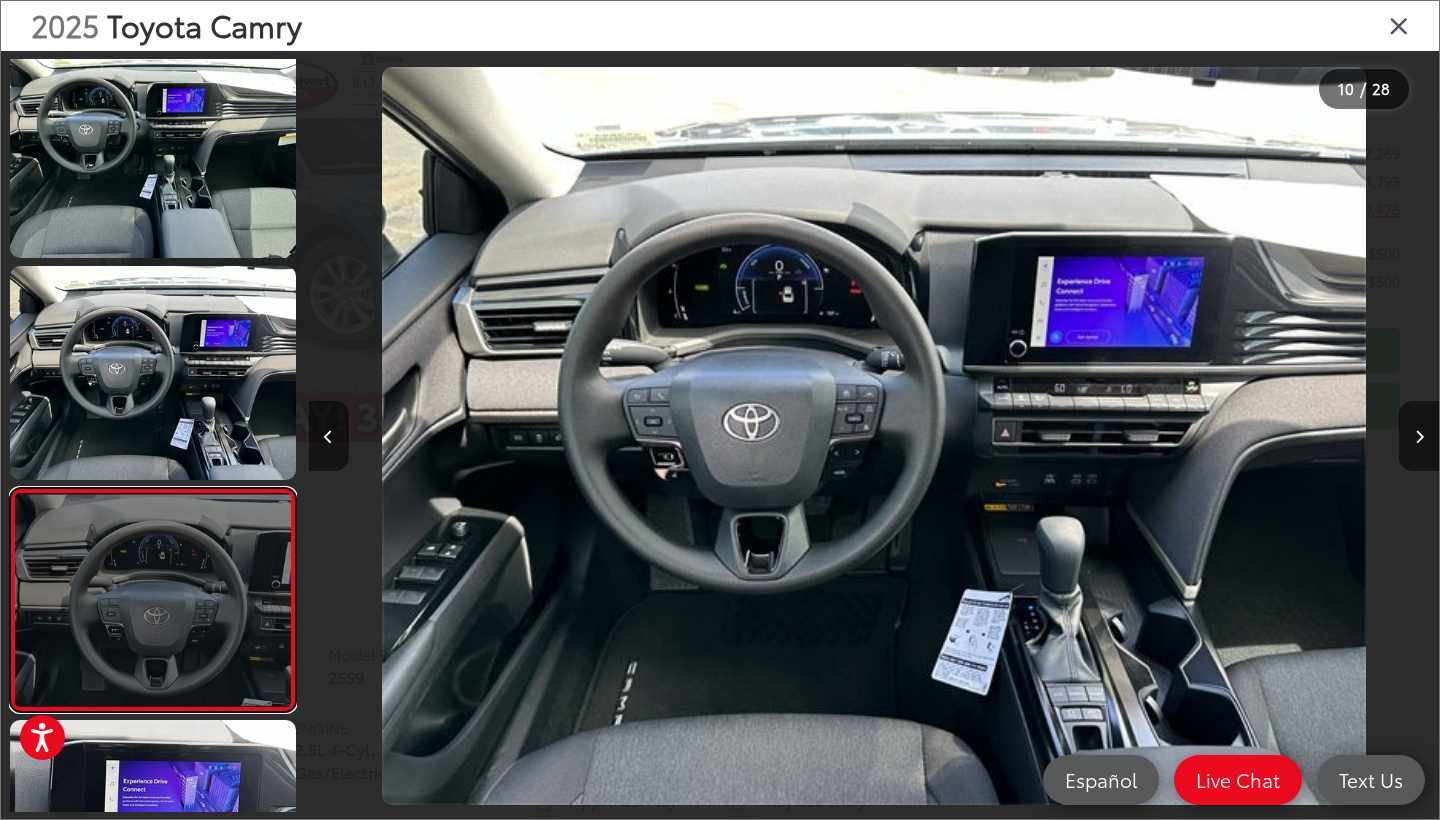 scroll, scrollTop: 1752, scrollLeft: 0, axis: vertical 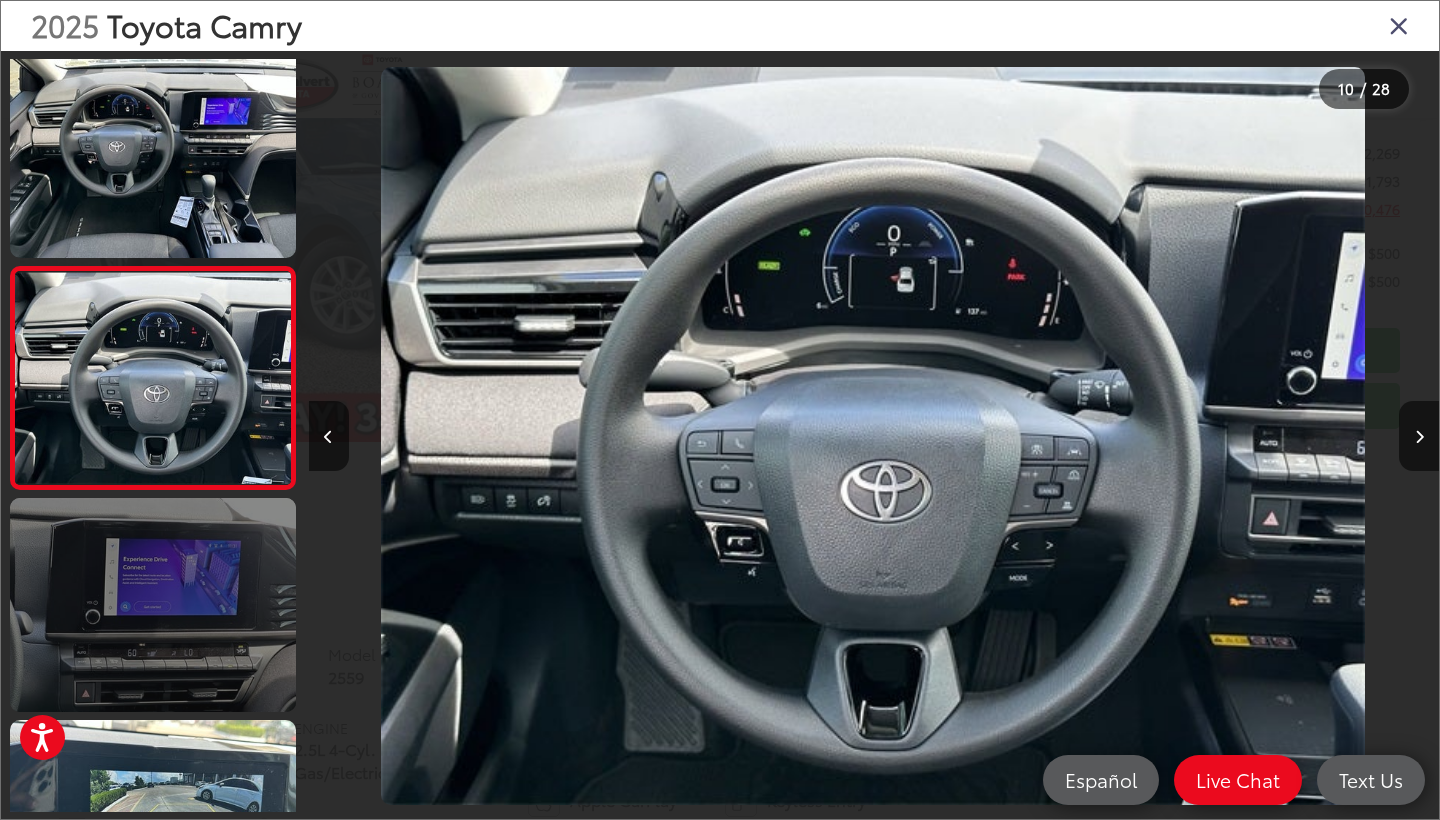 click at bounding box center [153, 605] 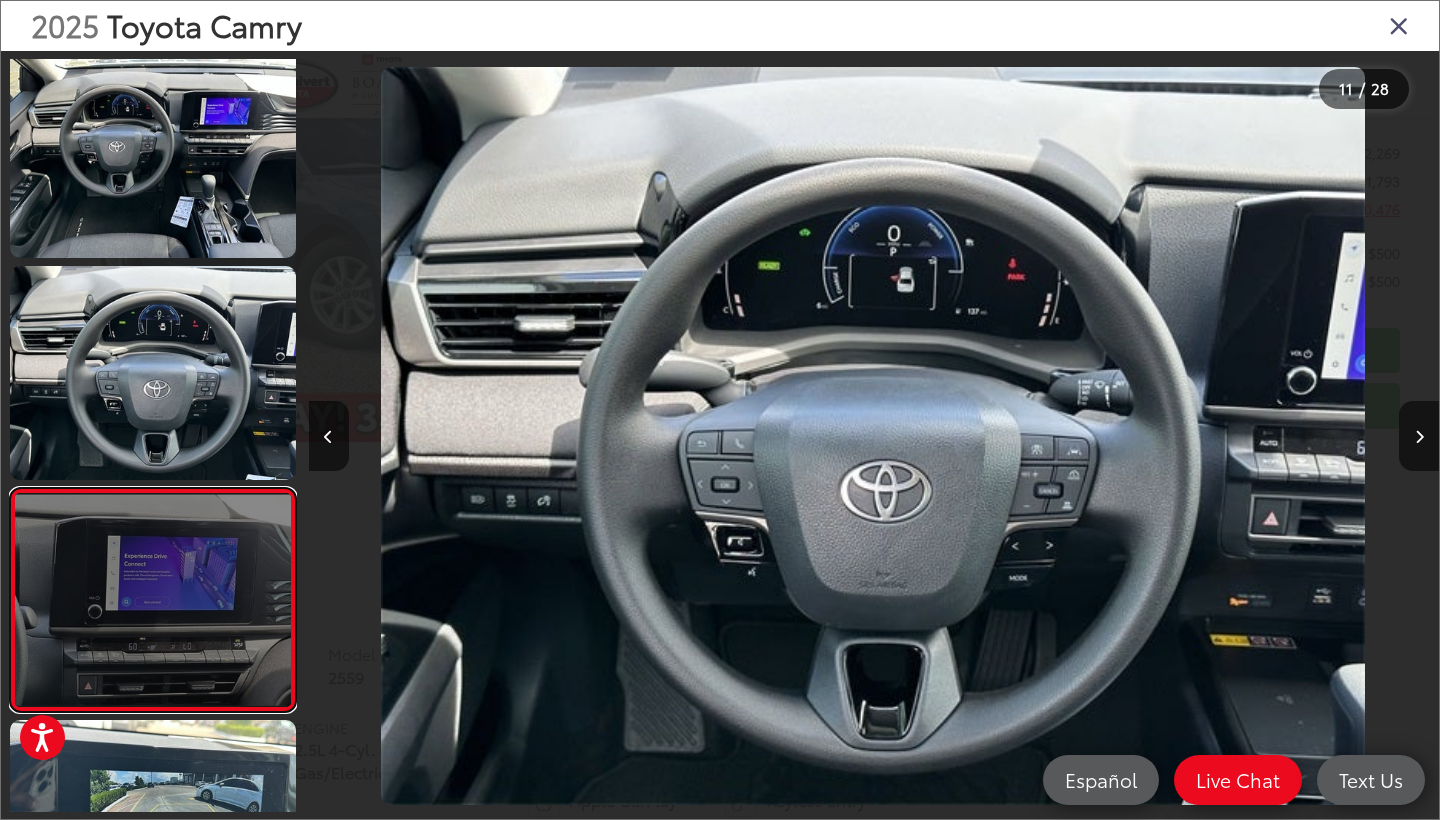 scroll, scrollTop: 1978, scrollLeft: 0, axis: vertical 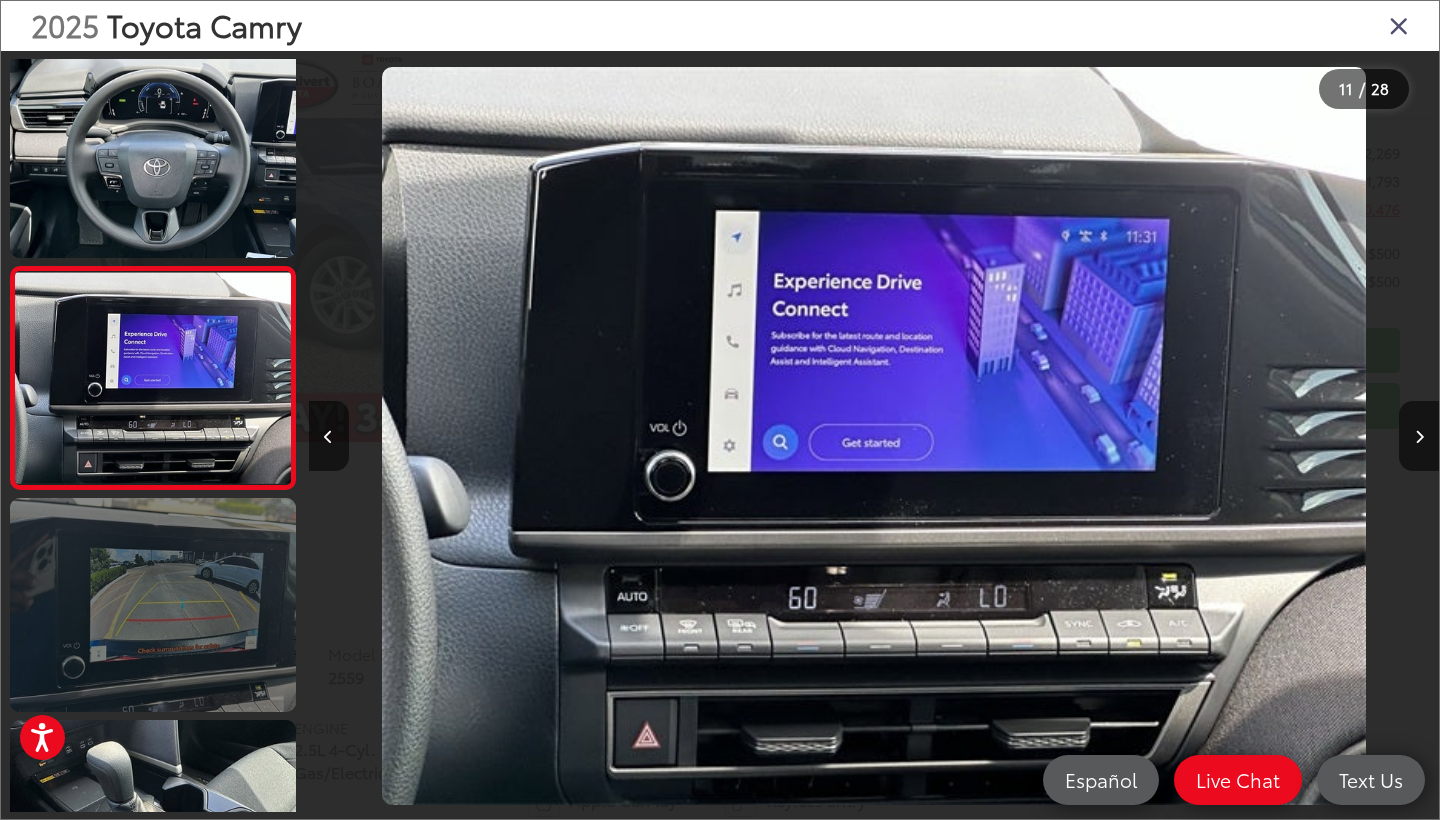 click at bounding box center [153, 605] 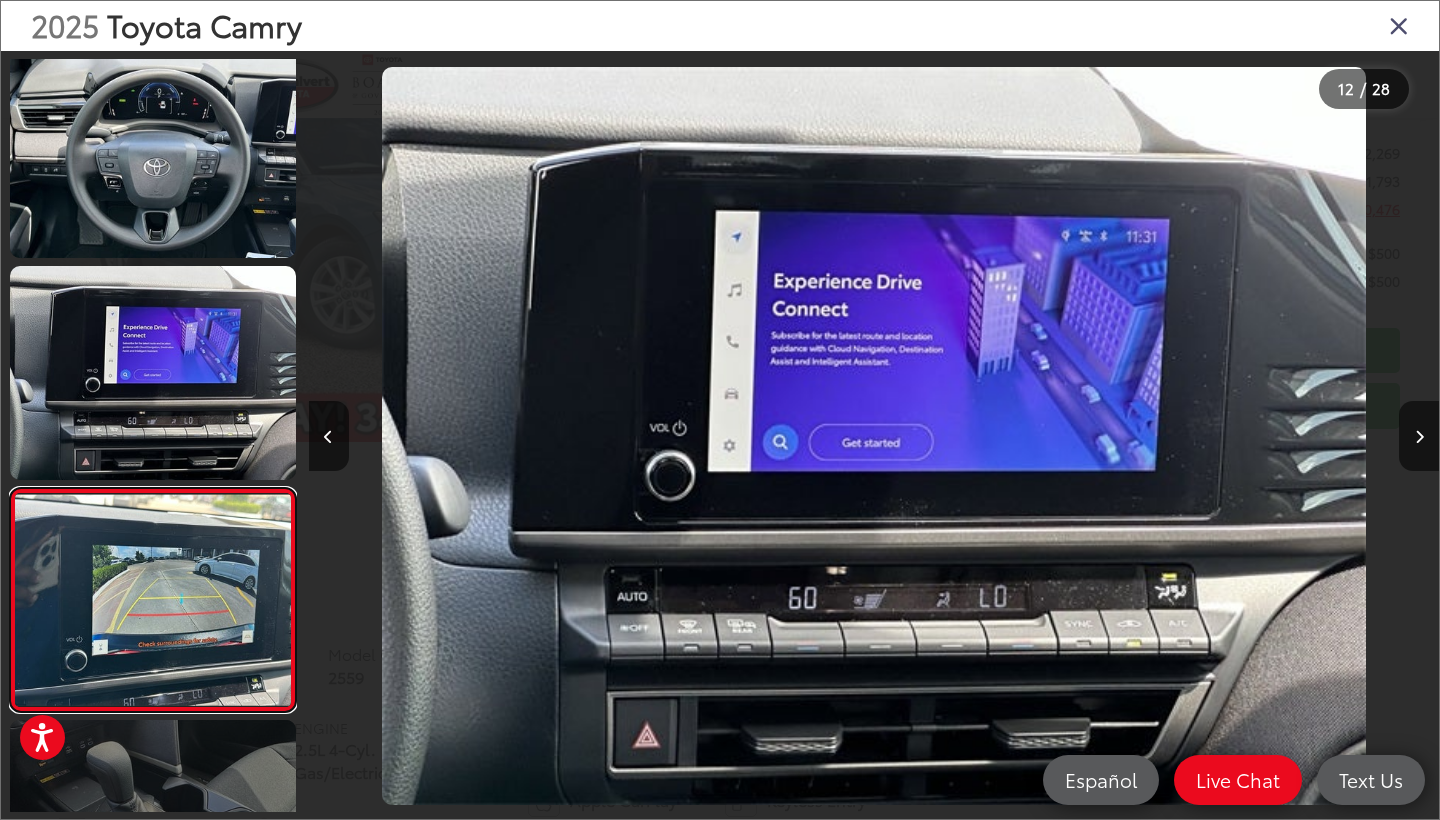 scroll, scrollTop: 0, scrollLeft: 12079, axis: horizontal 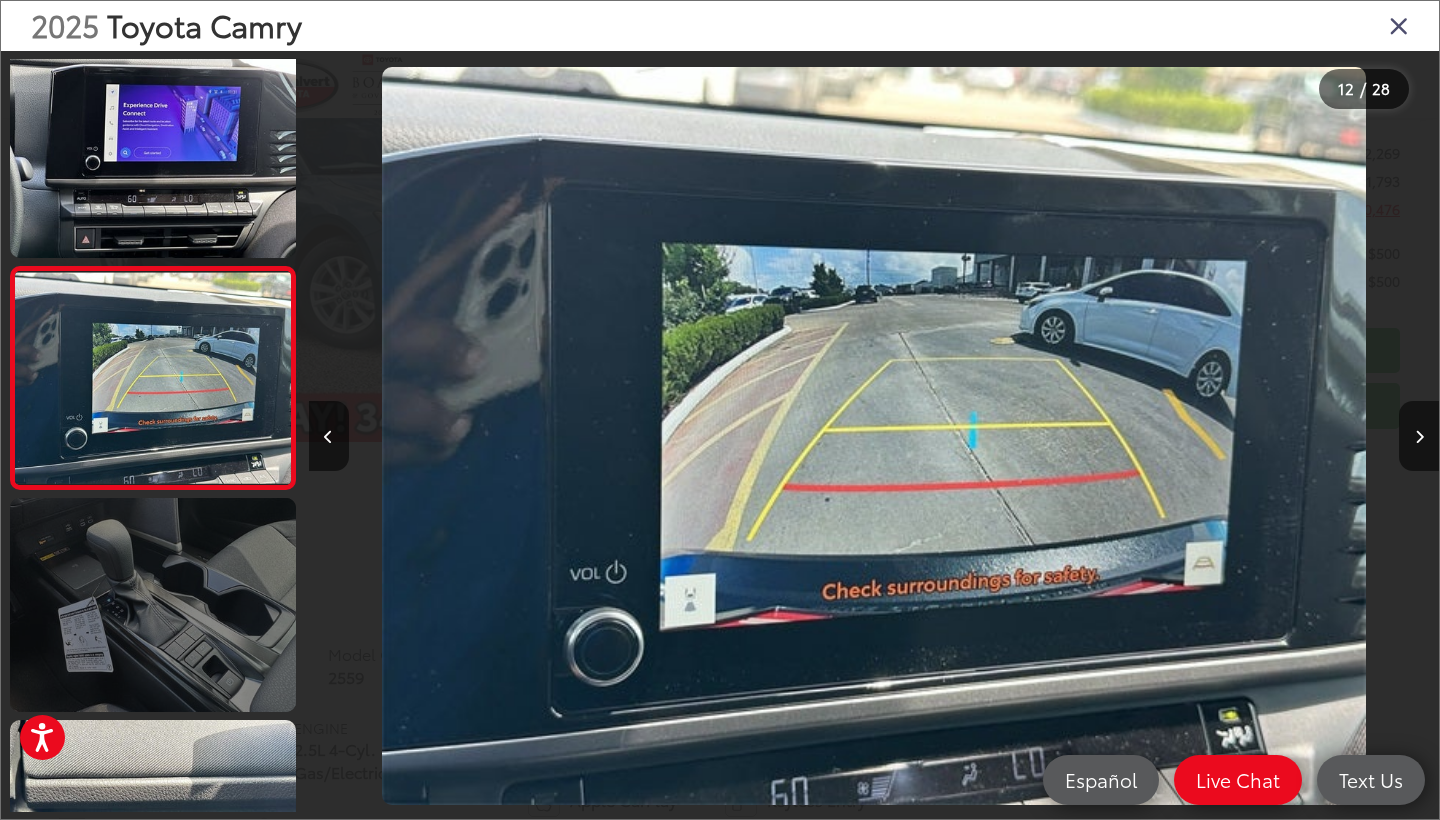 click at bounding box center (153, 605) 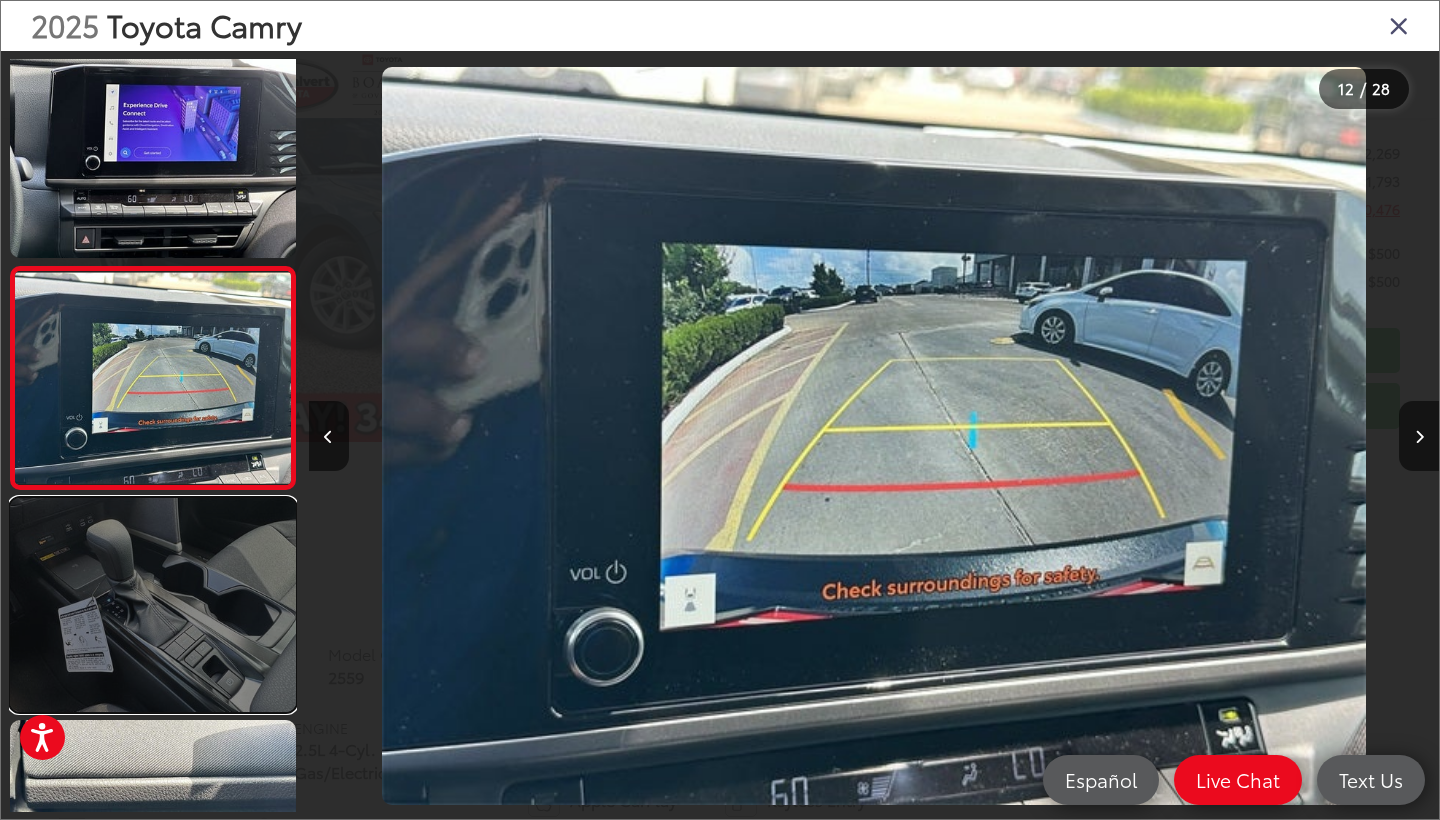 scroll, scrollTop: 0, scrollLeft: 13324, axis: horizontal 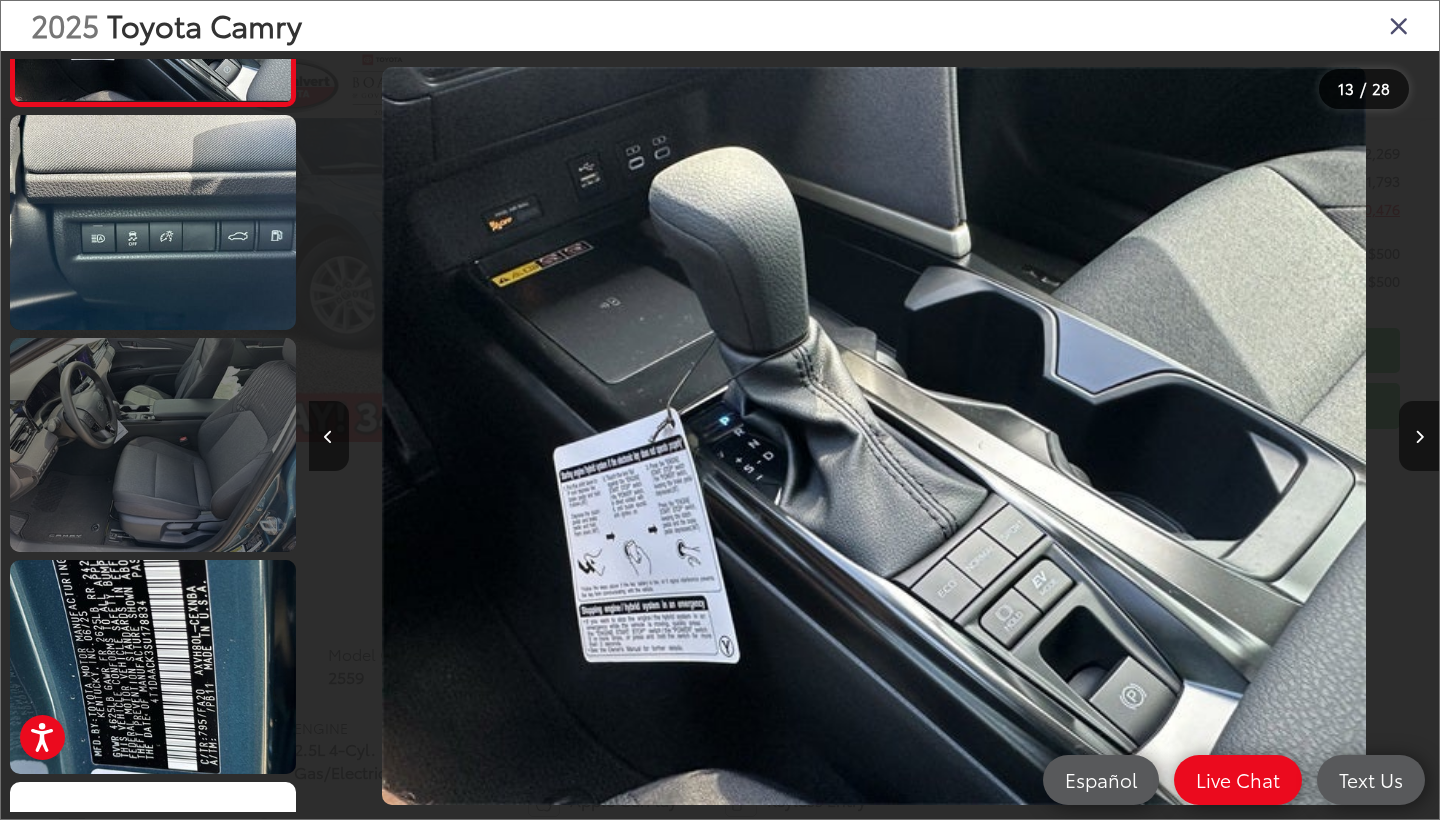 click at bounding box center [153, 445] 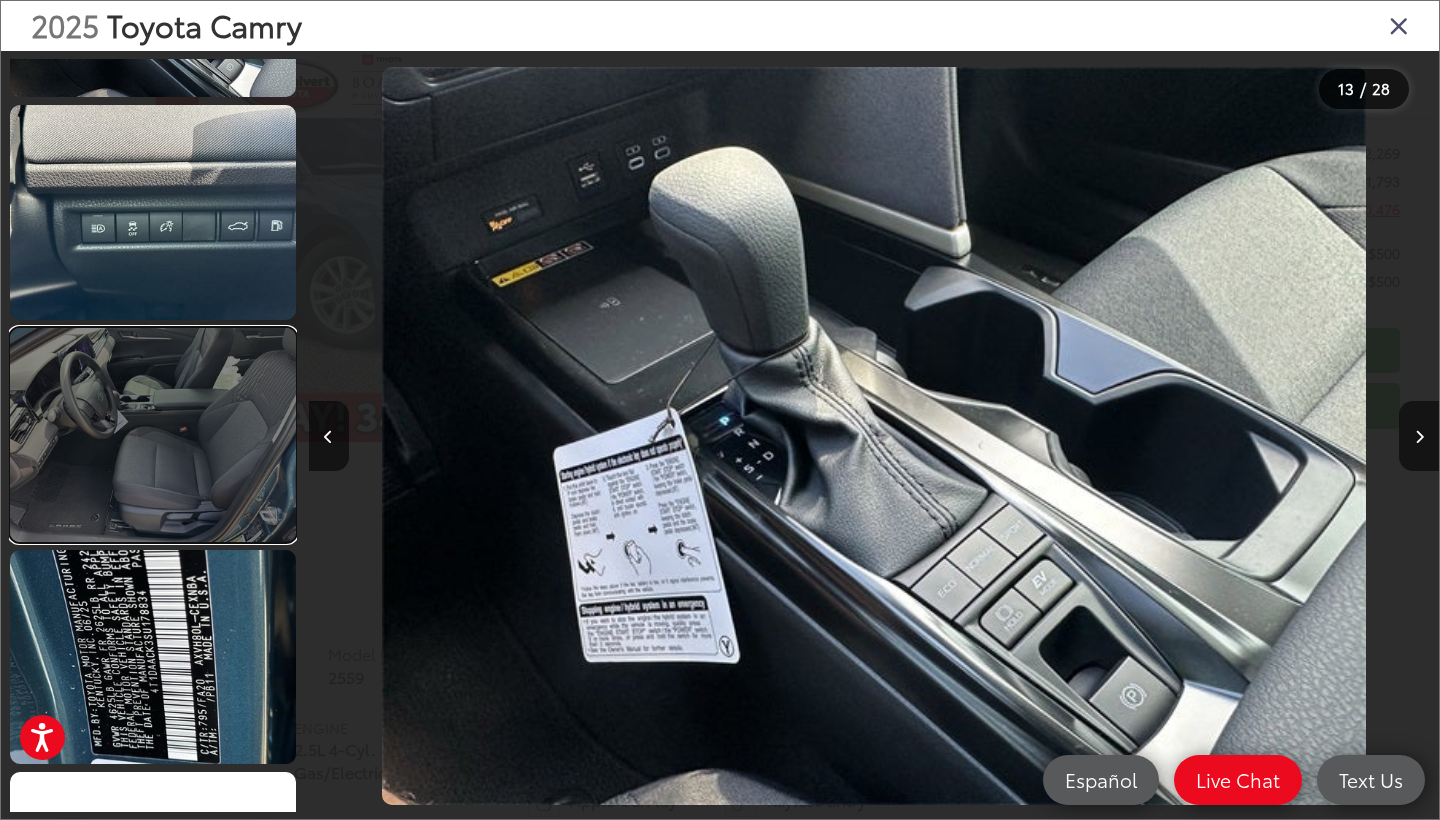 scroll, scrollTop: 2905, scrollLeft: 0, axis: vertical 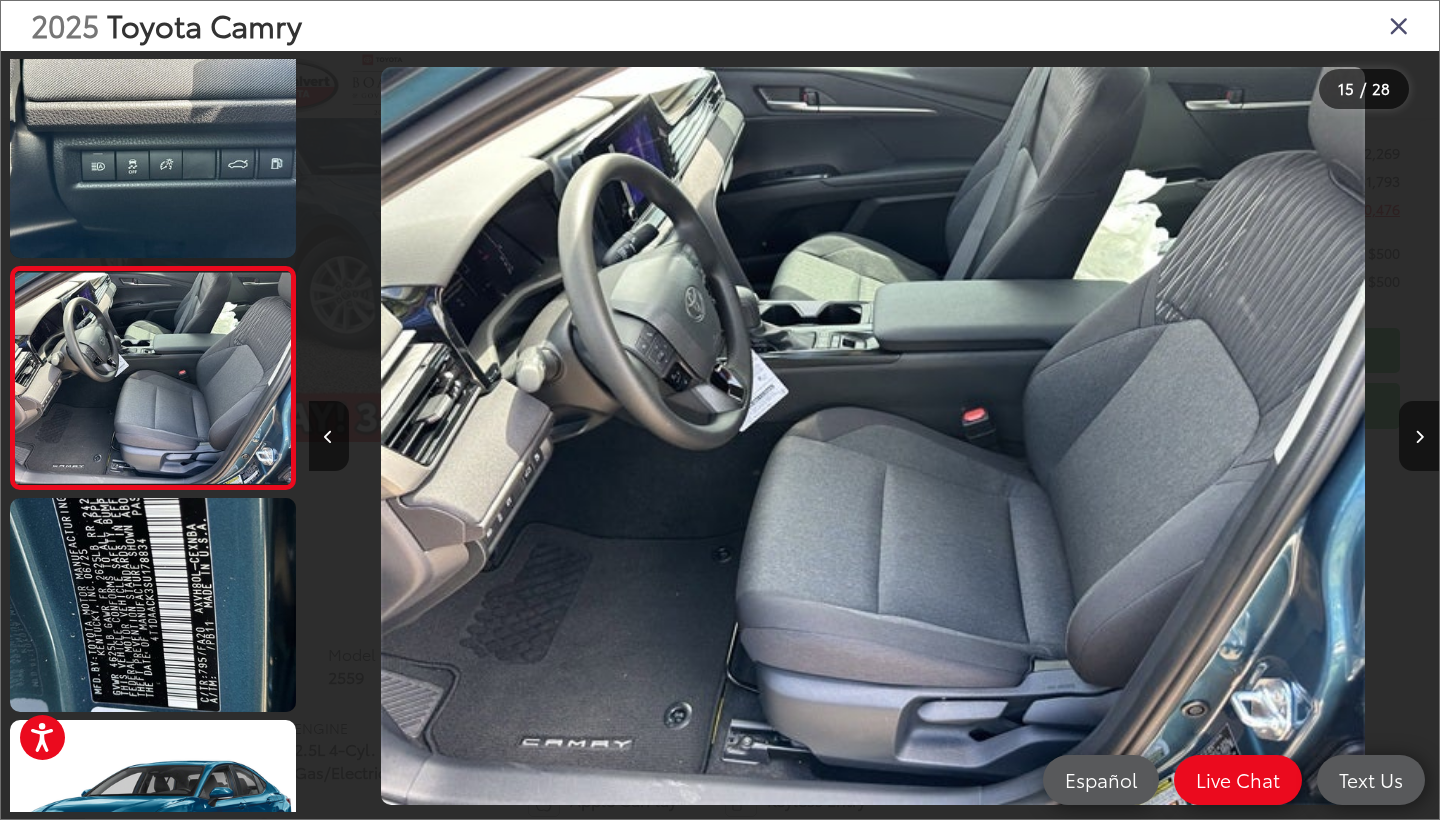 click at bounding box center (1399, 25) 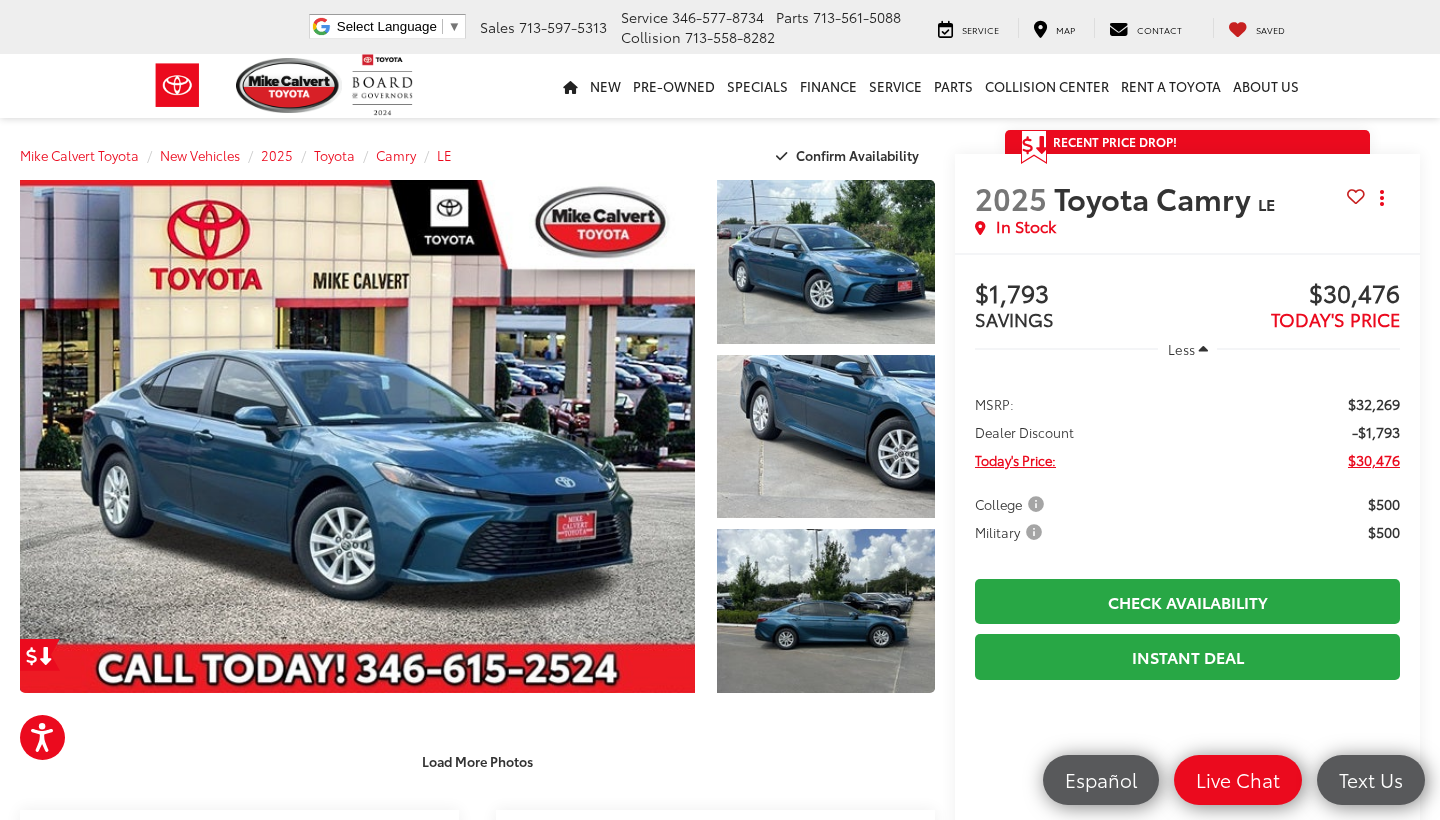 scroll, scrollTop: 0, scrollLeft: 0, axis: both 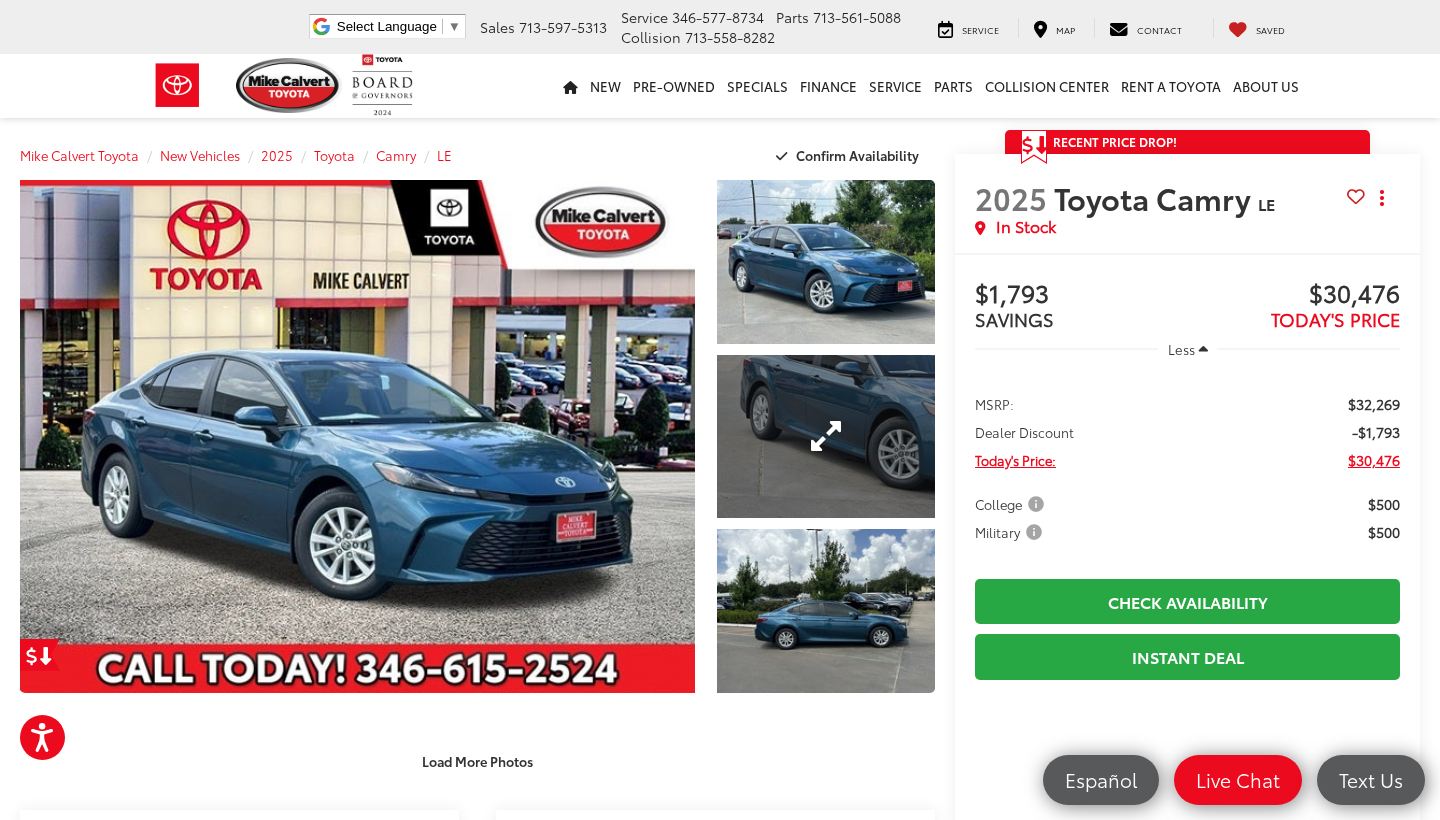 click at bounding box center (826, 437) 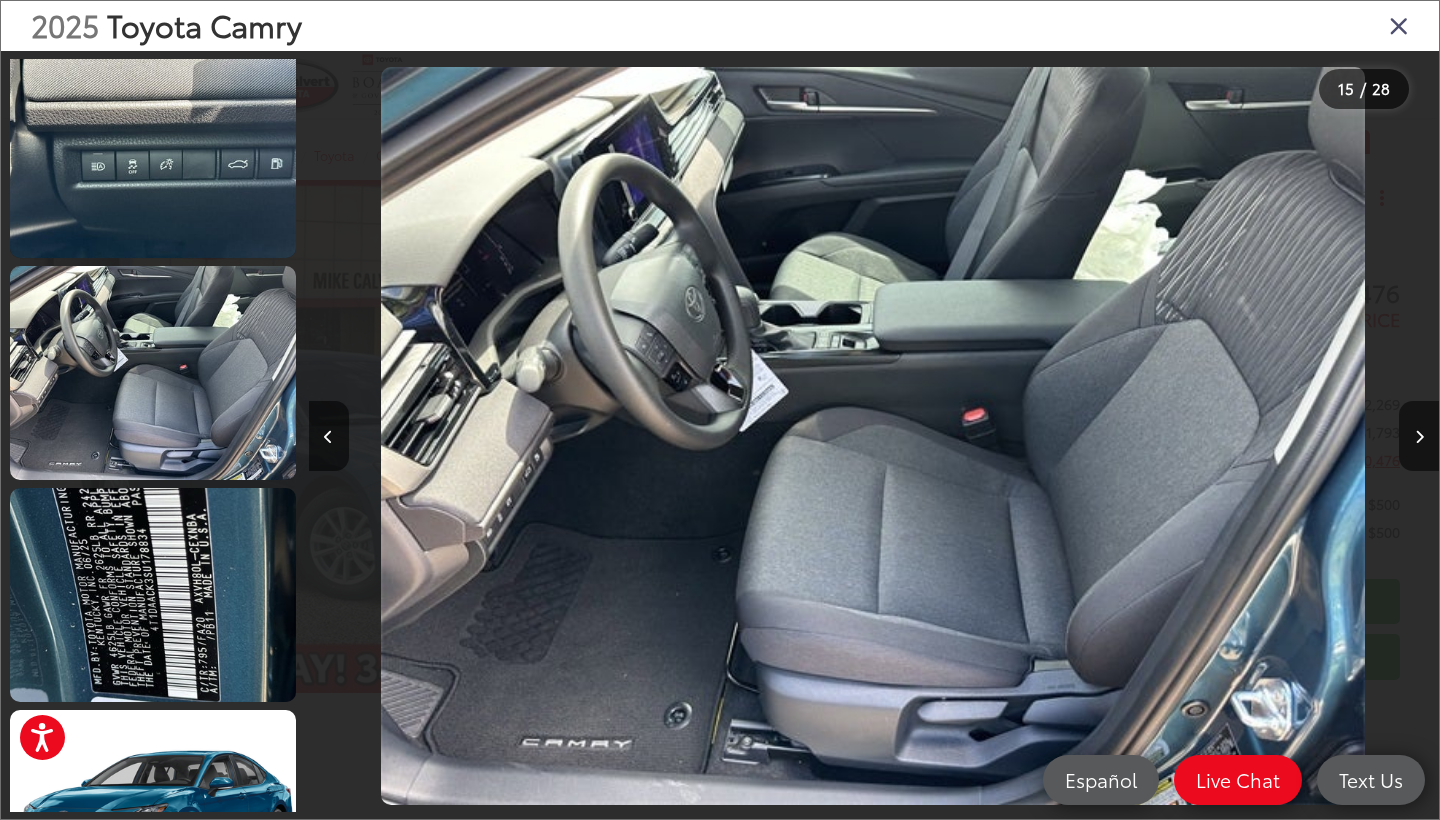 scroll, scrollTop: 238, scrollLeft: 0, axis: vertical 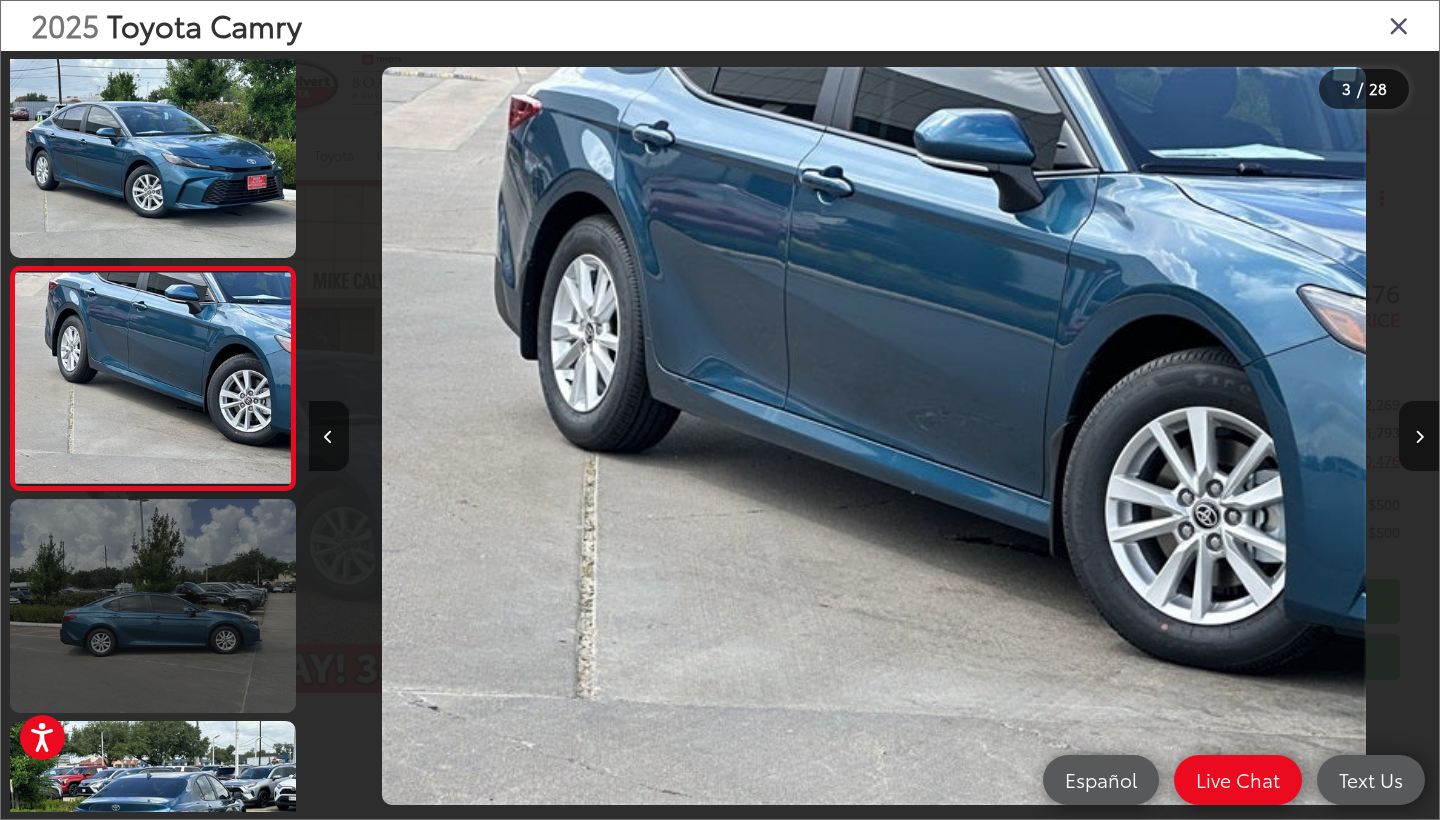 click at bounding box center [153, 606] 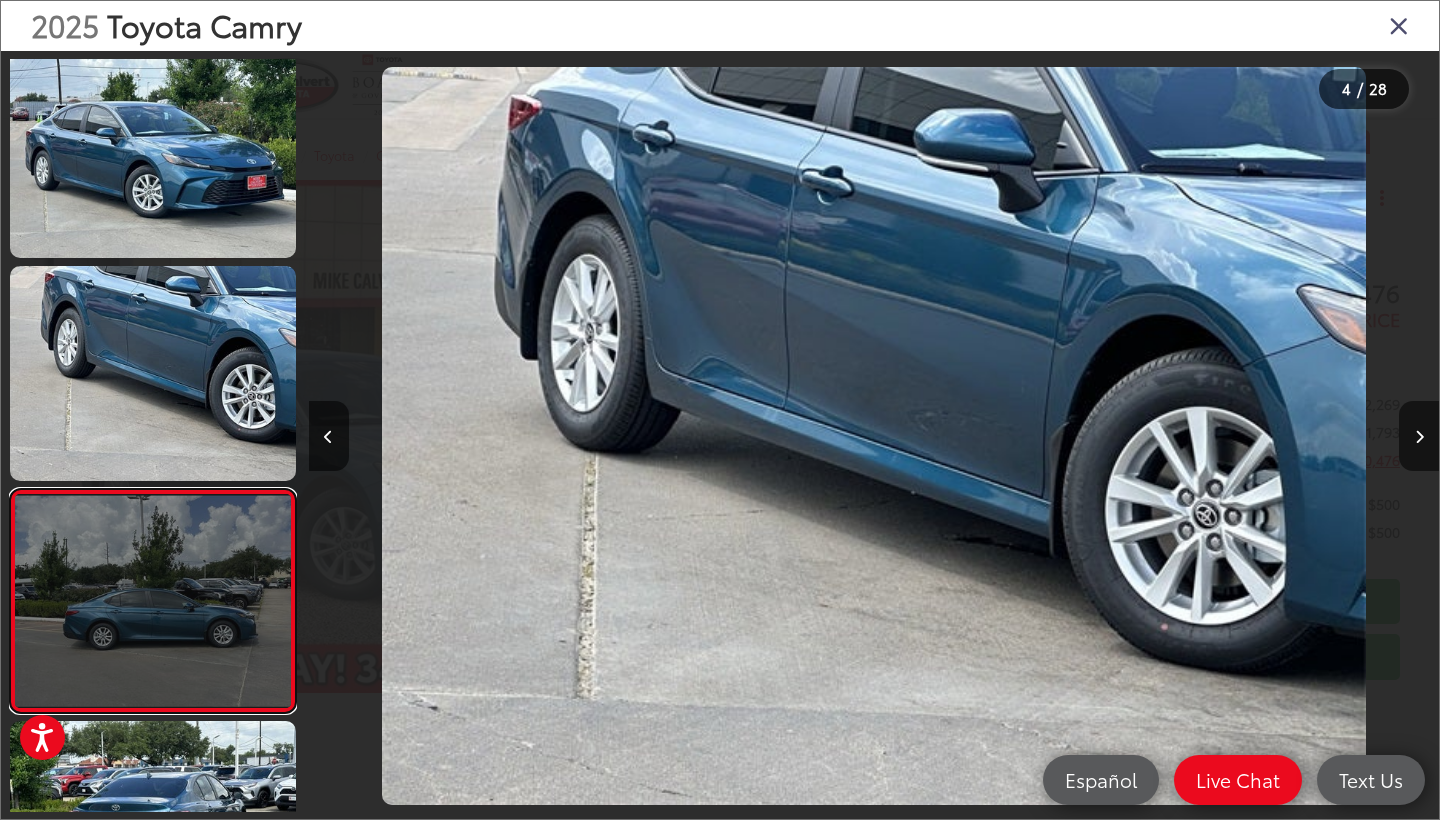 scroll, scrollTop: 0, scrollLeft: 3391, axis: horizontal 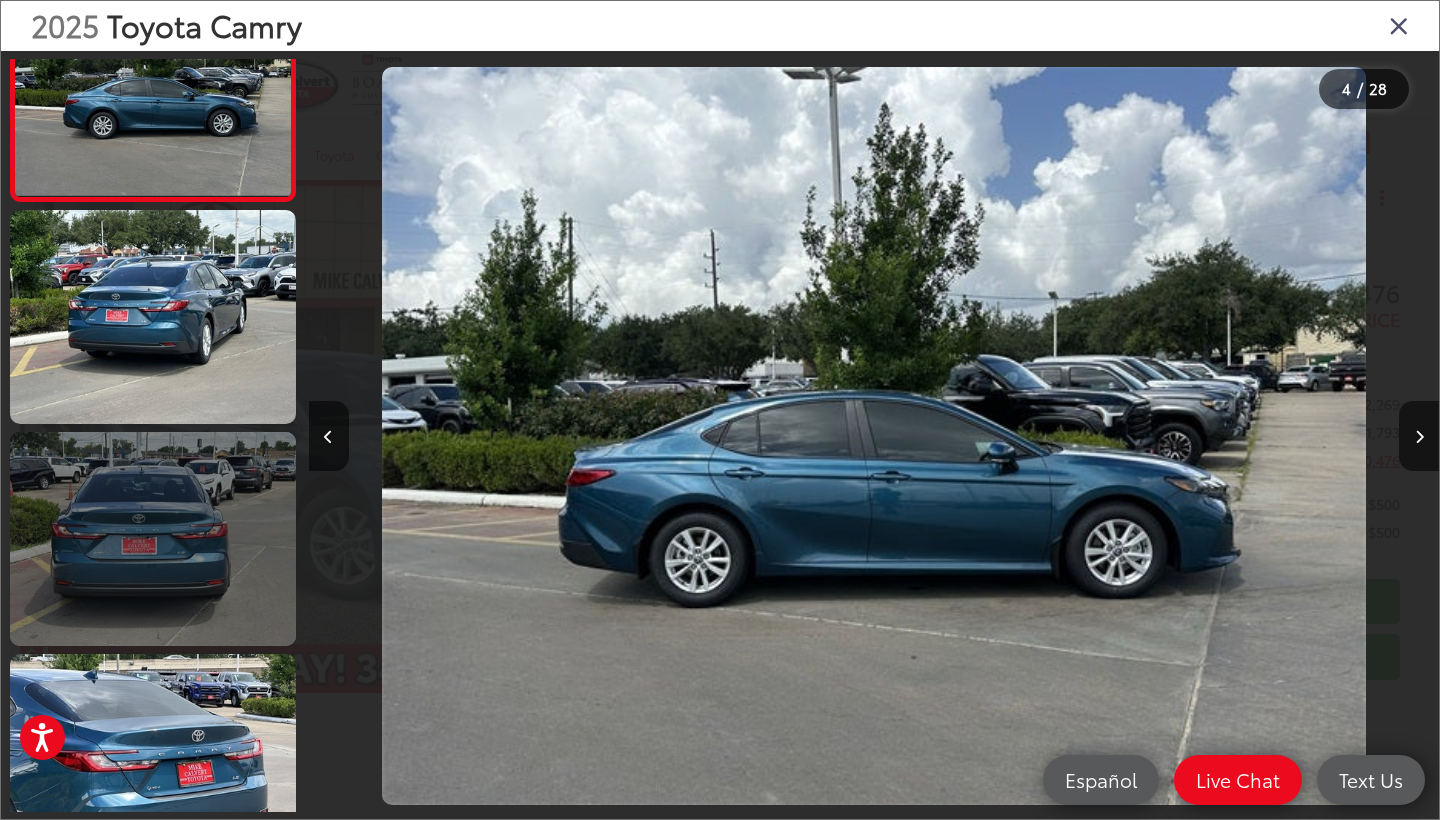click at bounding box center [153, 539] 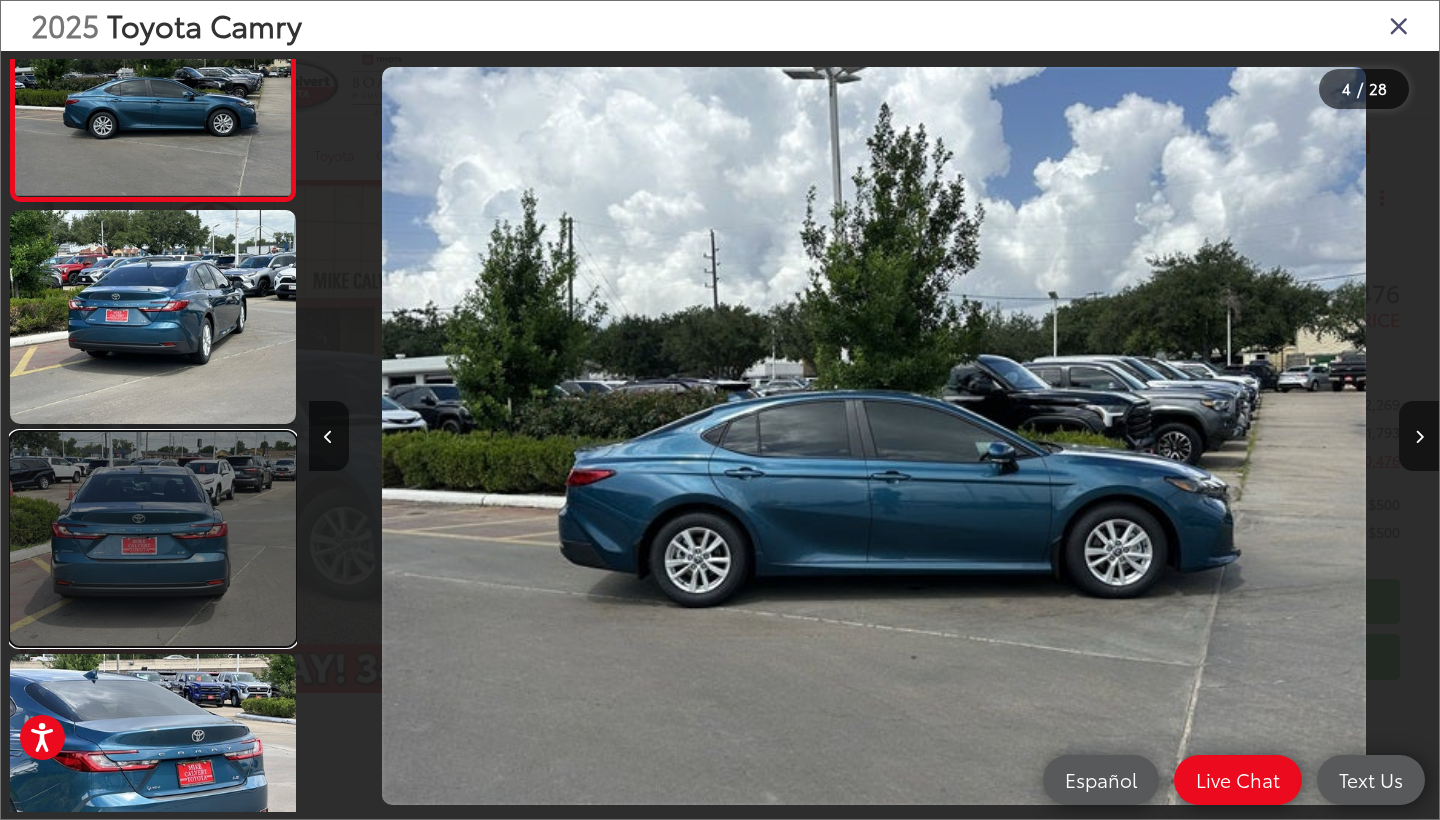 scroll, scrollTop: 0, scrollLeft: 5292, axis: horizontal 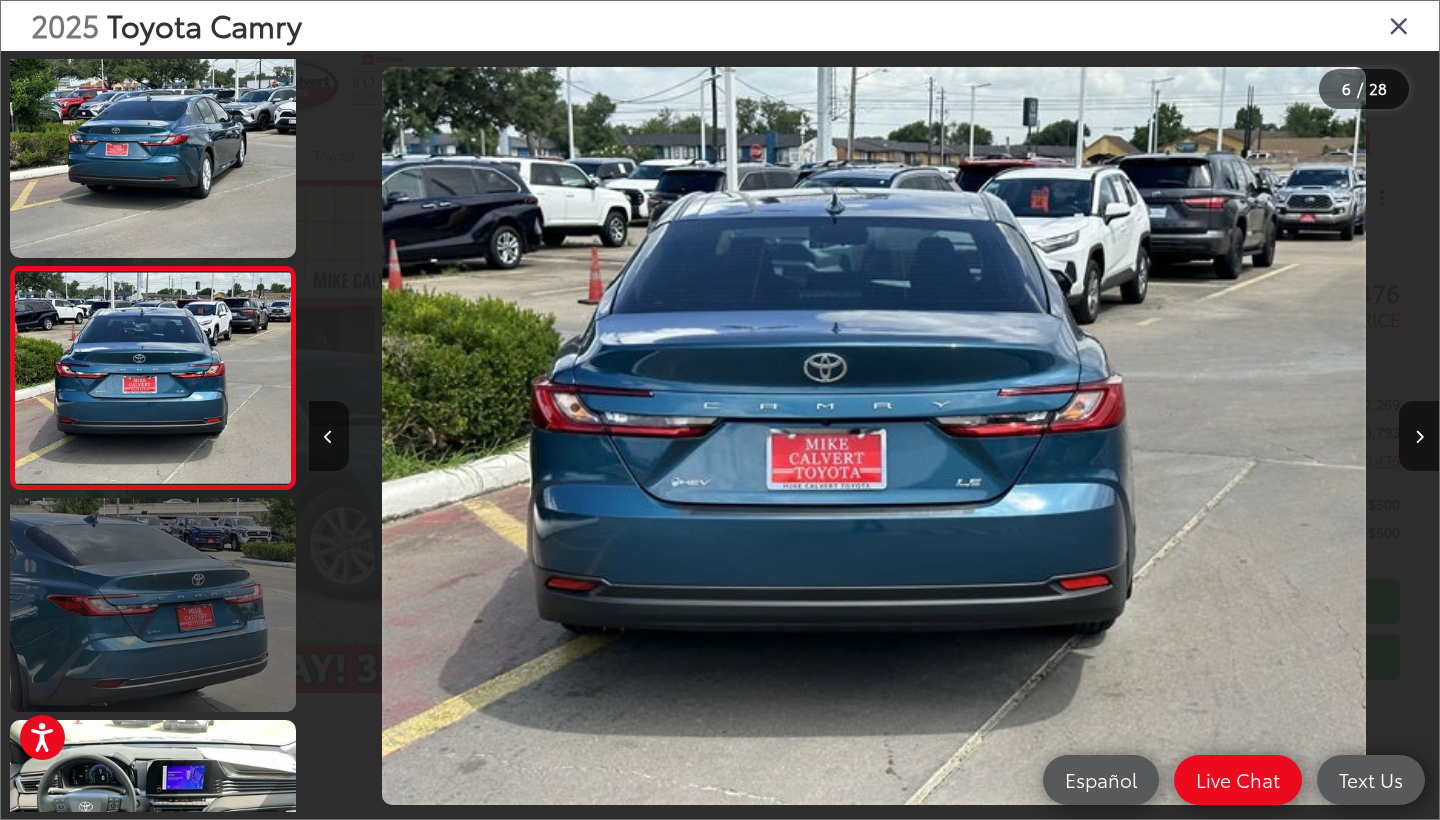 click at bounding box center [153, 605] 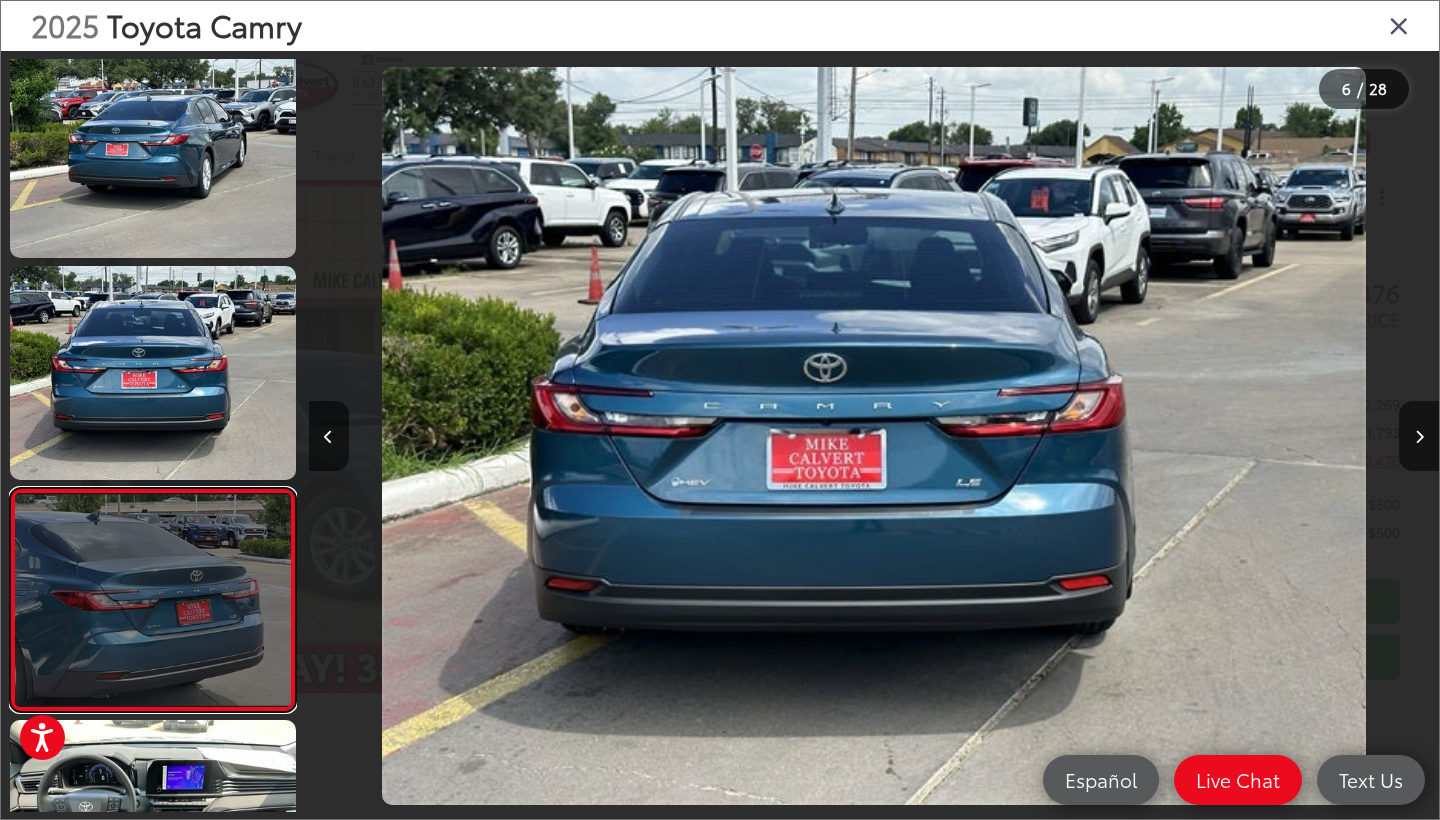 scroll, scrollTop: 0, scrollLeft: 6782, axis: horizontal 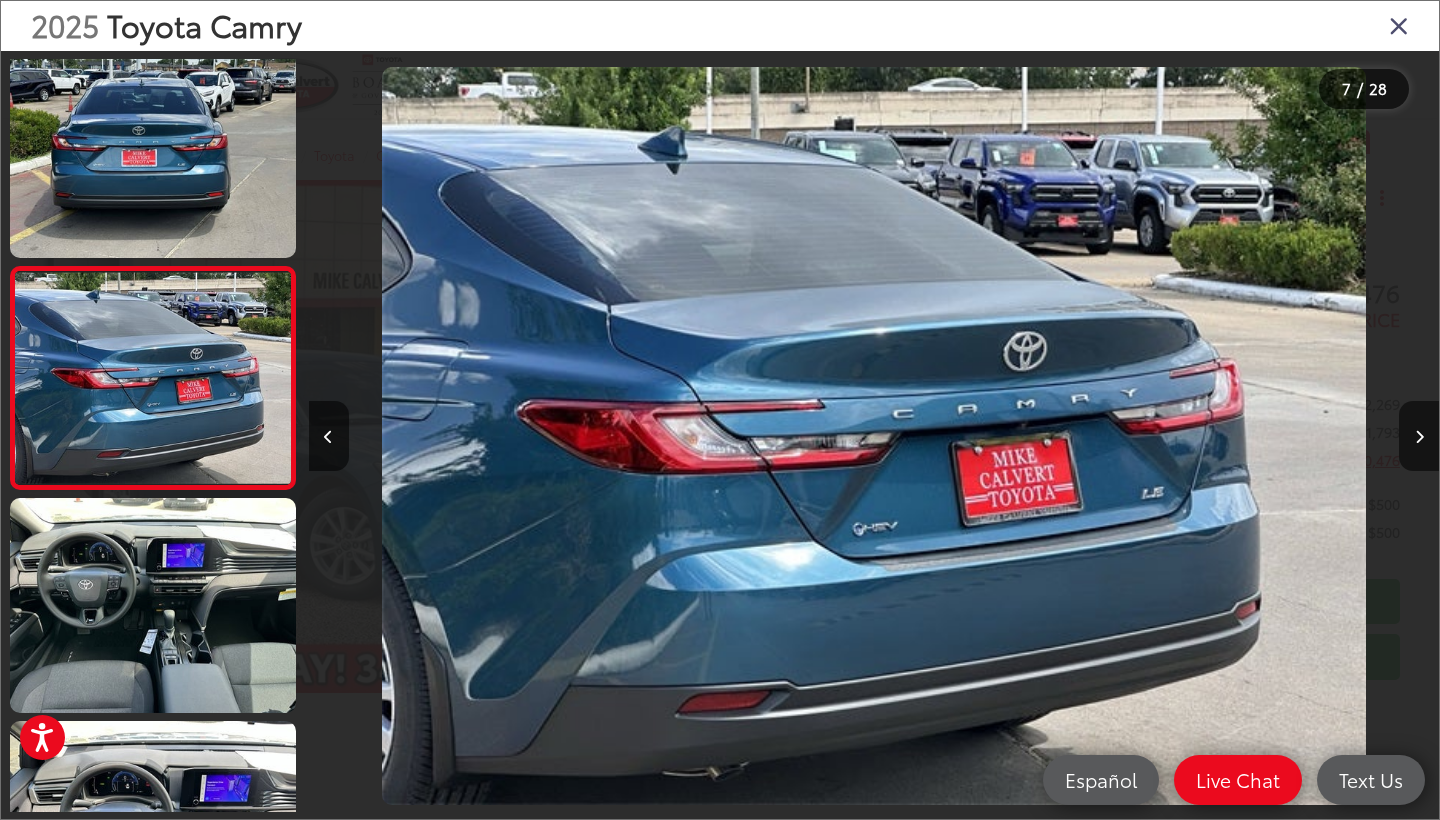click at bounding box center [1399, 25] 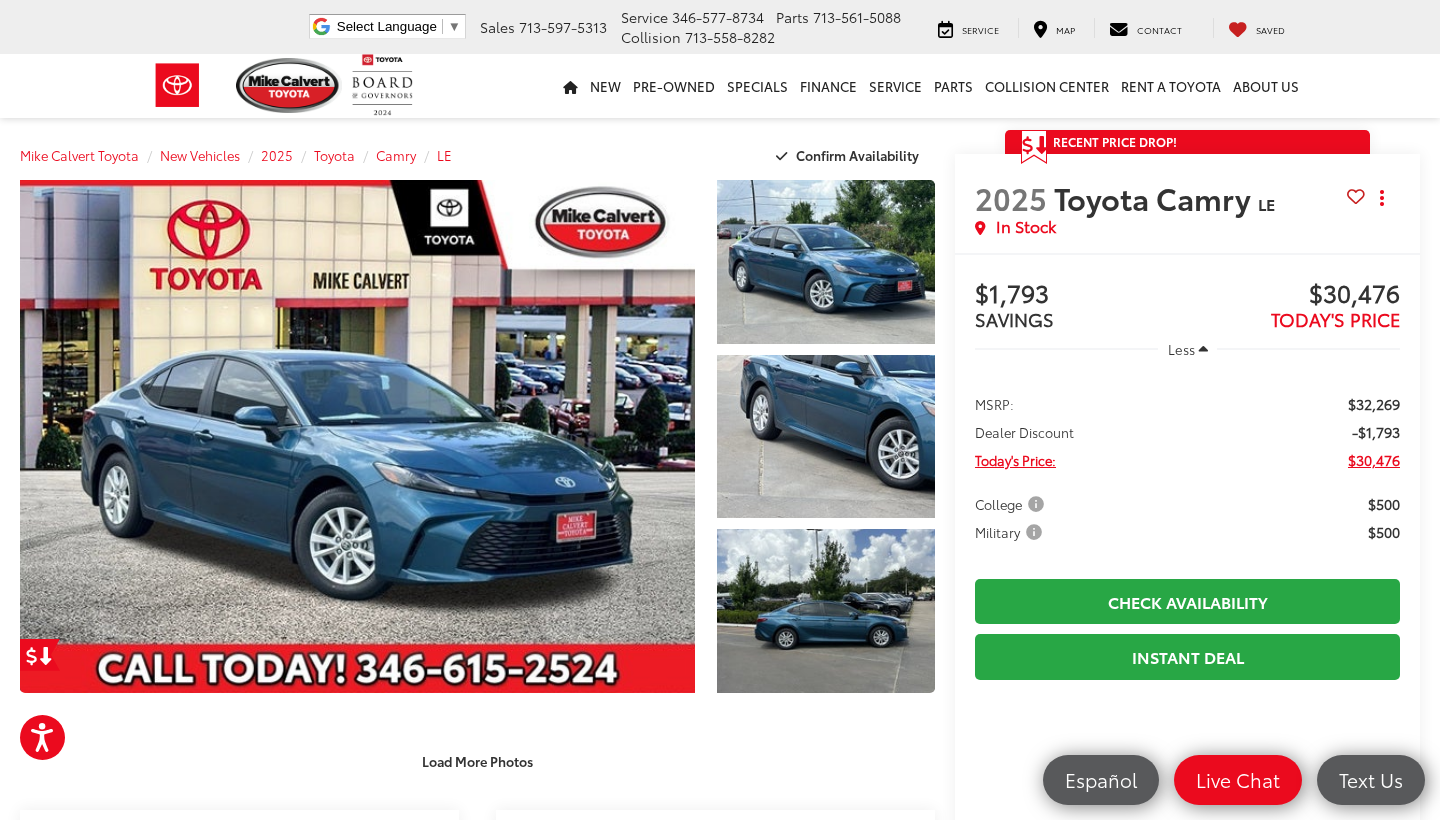 click at bounding box center [1356, 196] 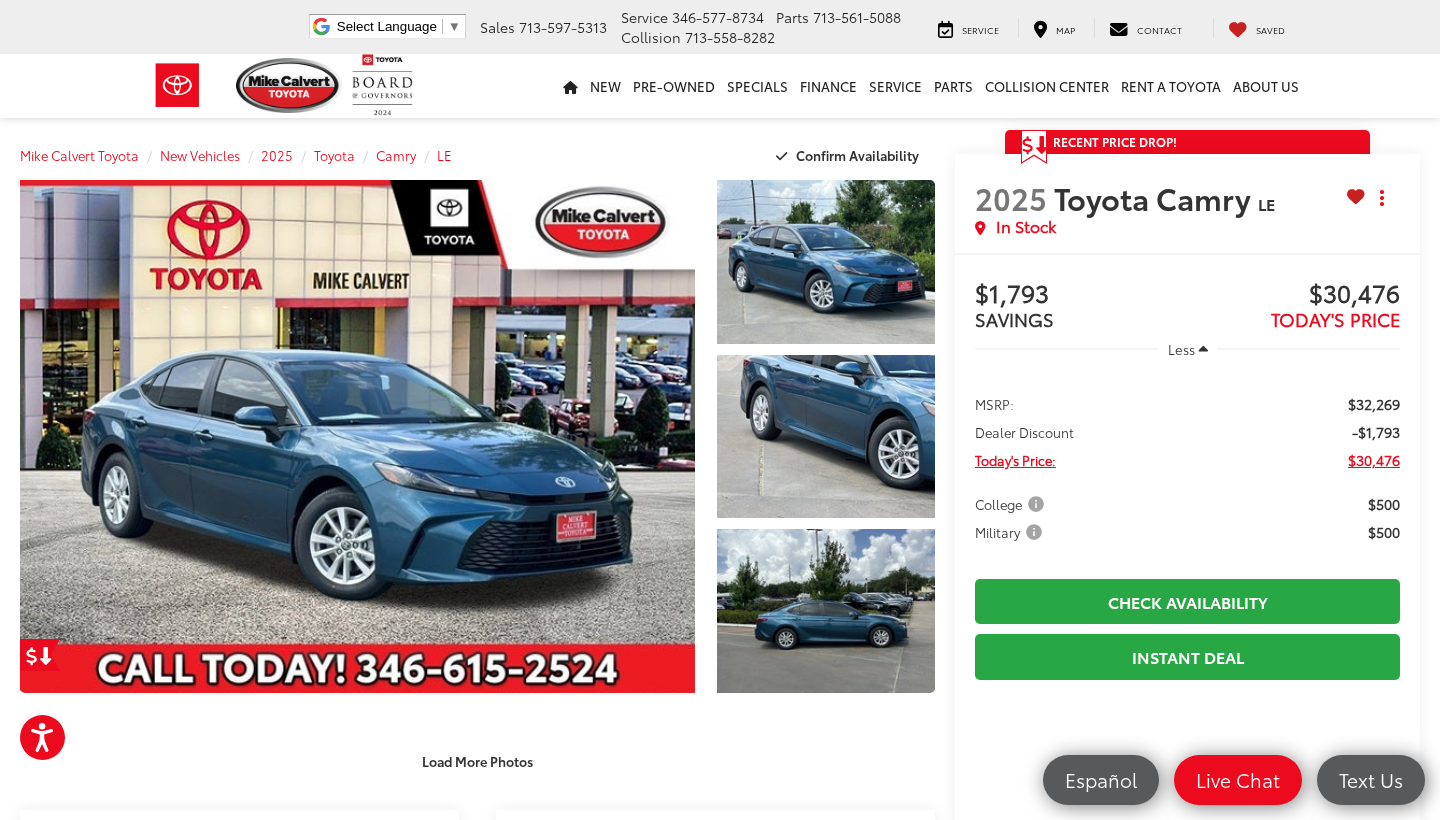 click on "Saved" at bounding box center (1270, 29) 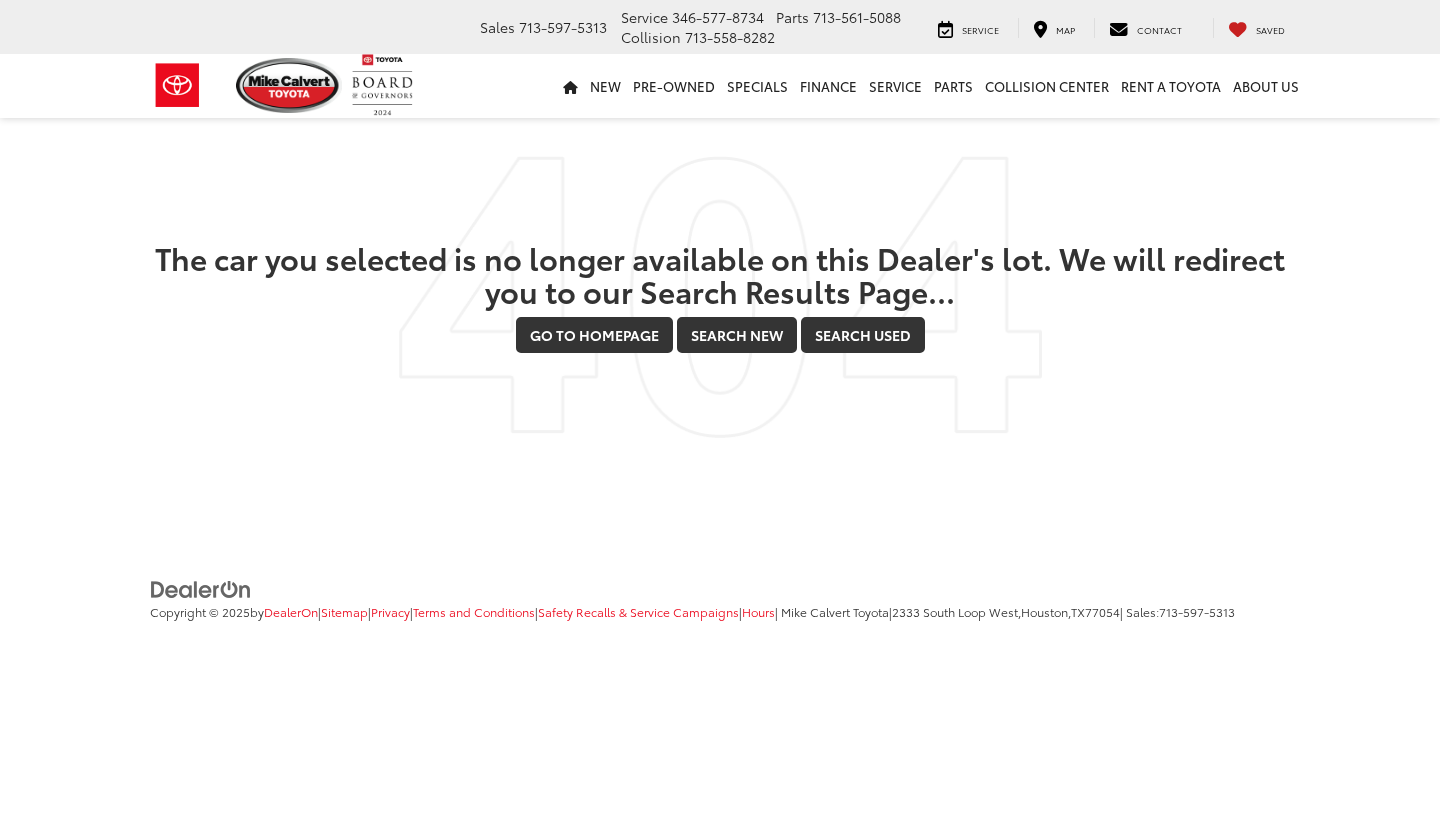 scroll, scrollTop: 0, scrollLeft: 0, axis: both 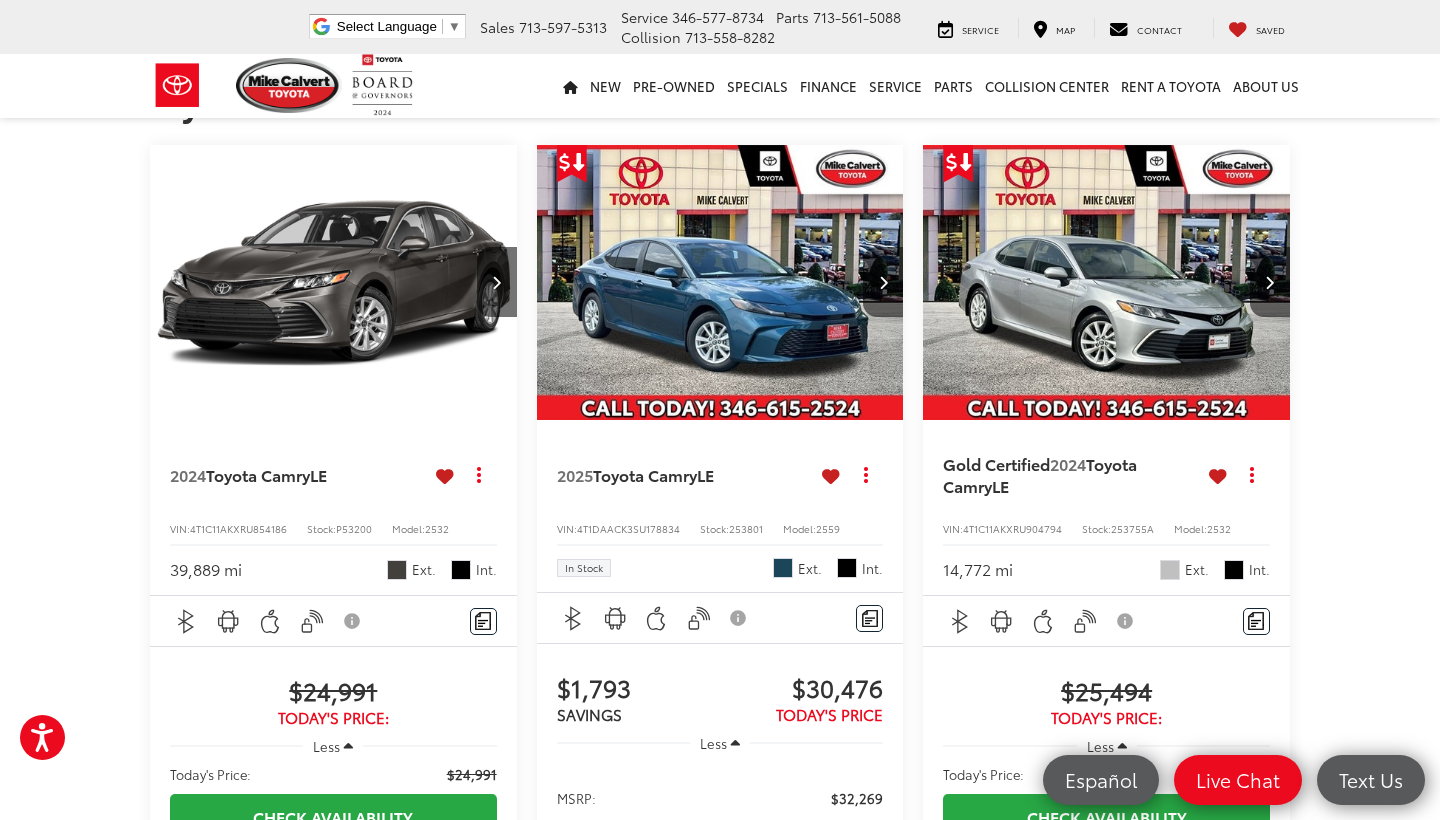 click on "Toyota Camry" at bounding box center (258, 474) 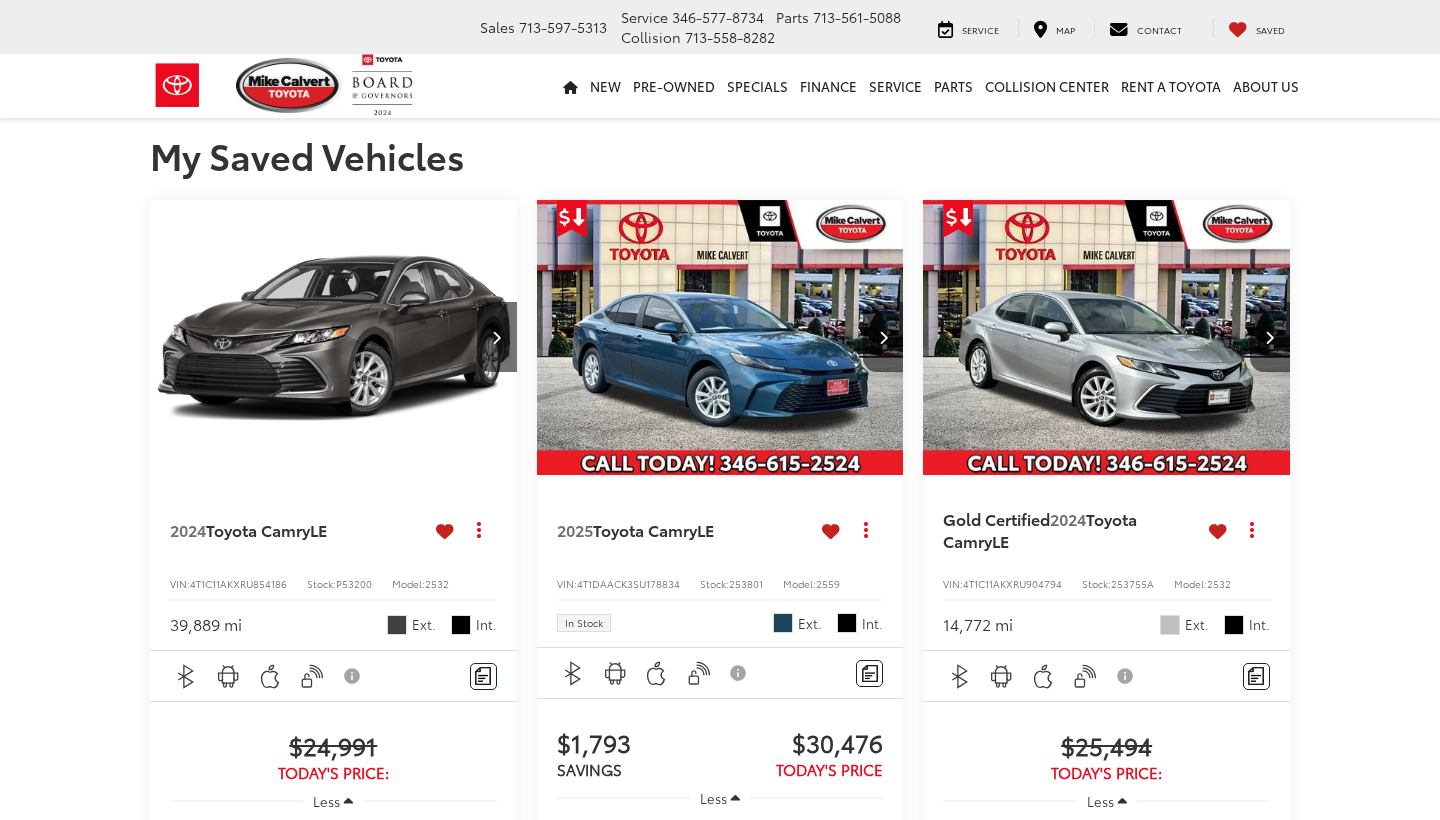 scroll, scrollTop: 0, scrollLeft: 0, axis: both 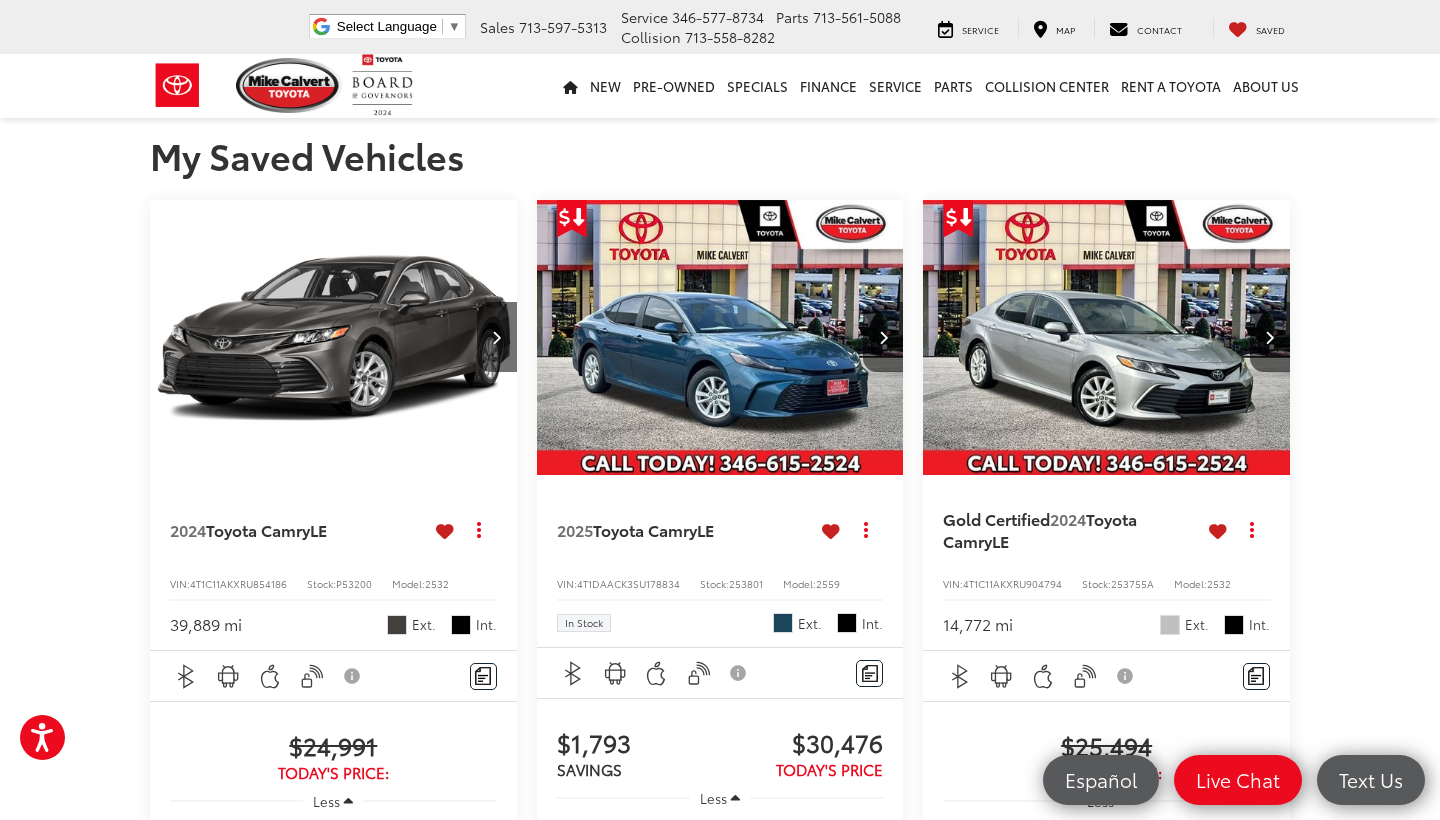 click on "LE" at bounding box center [1000, 540] 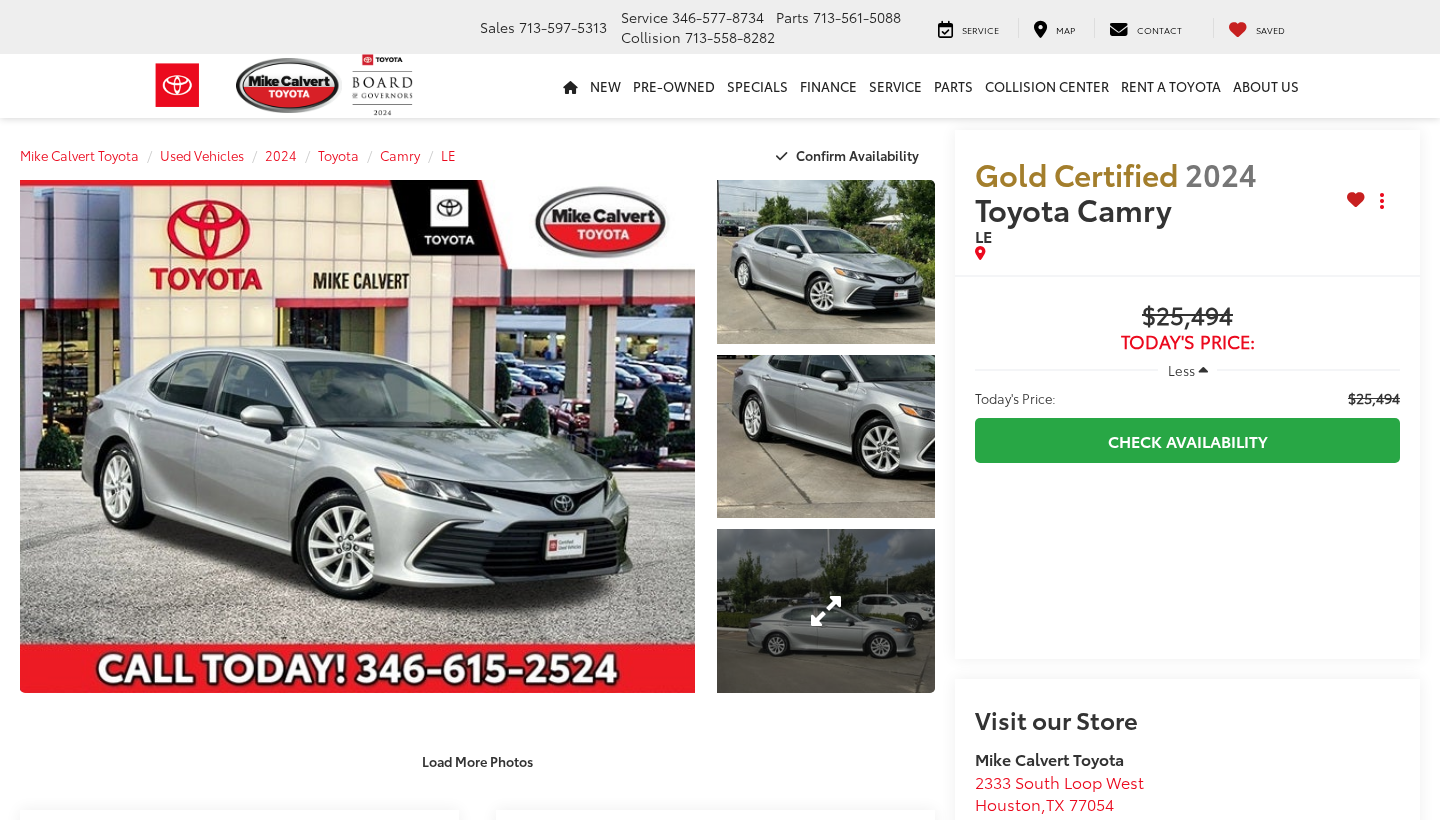 scroll, scrollTop: 0, scrollLeft: 0, axis: both 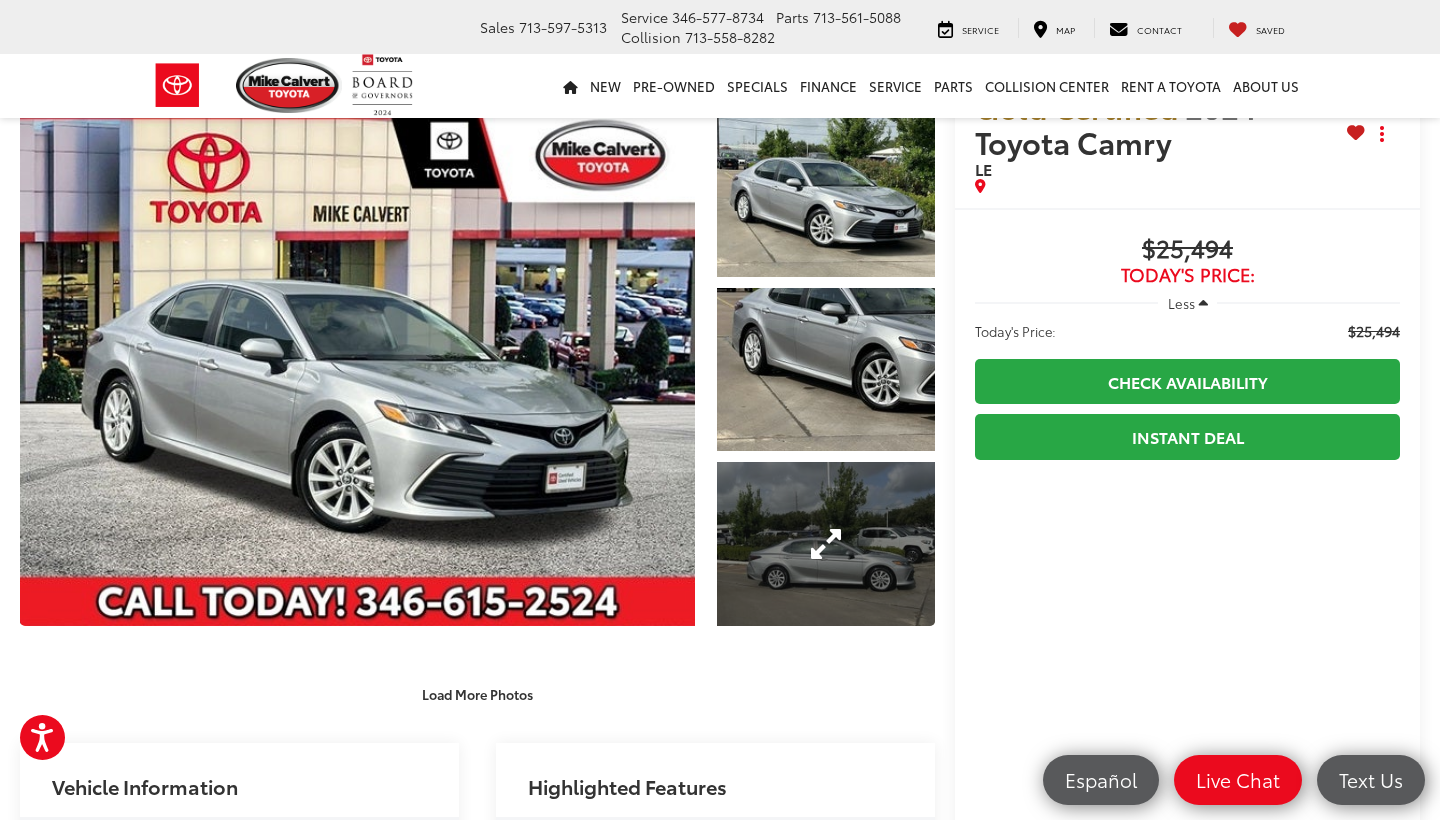 click at bounding box center (826, 544) 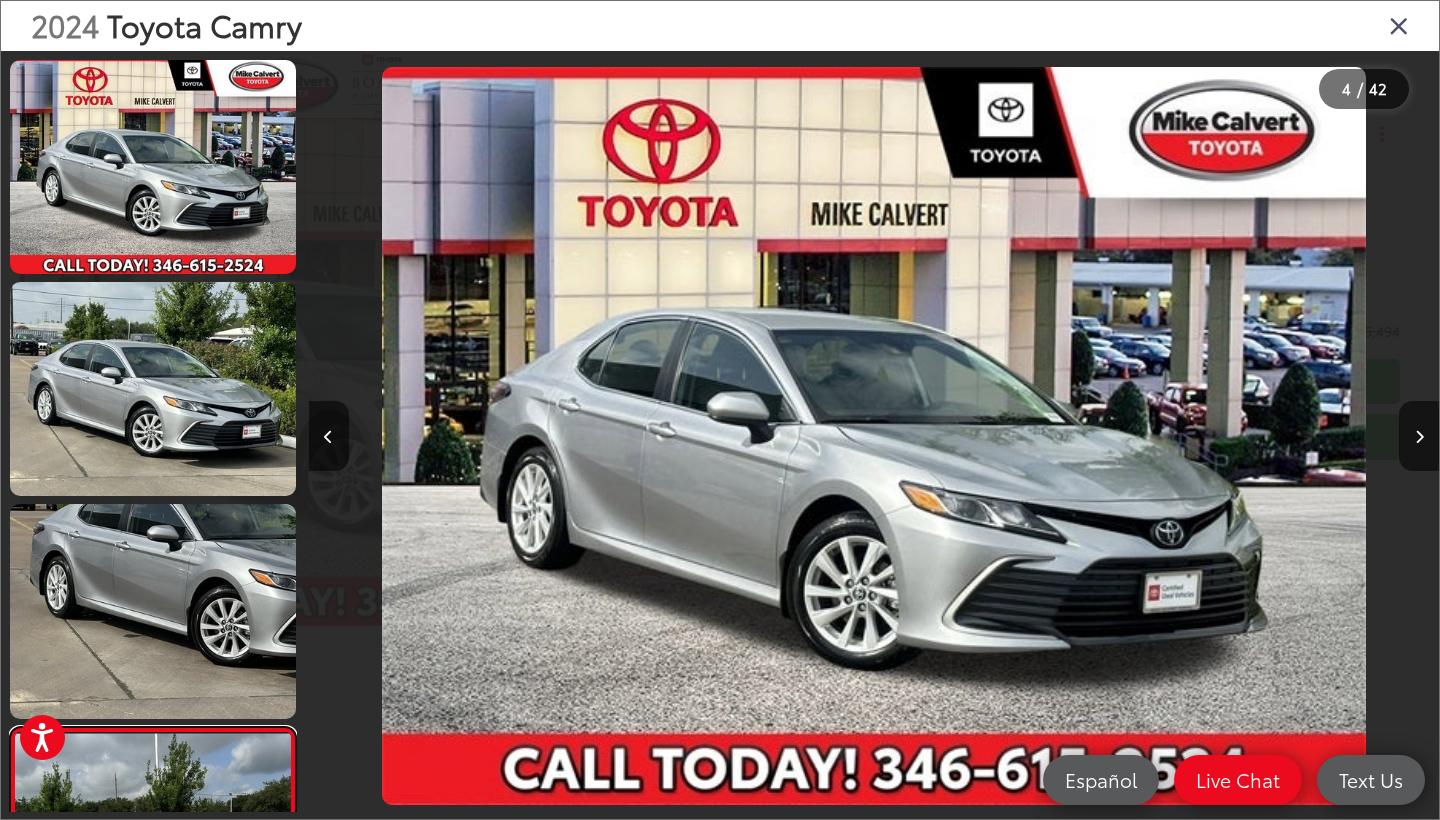 scroll, scrollTop: 348, scrollLeft: 0, axis: vertical 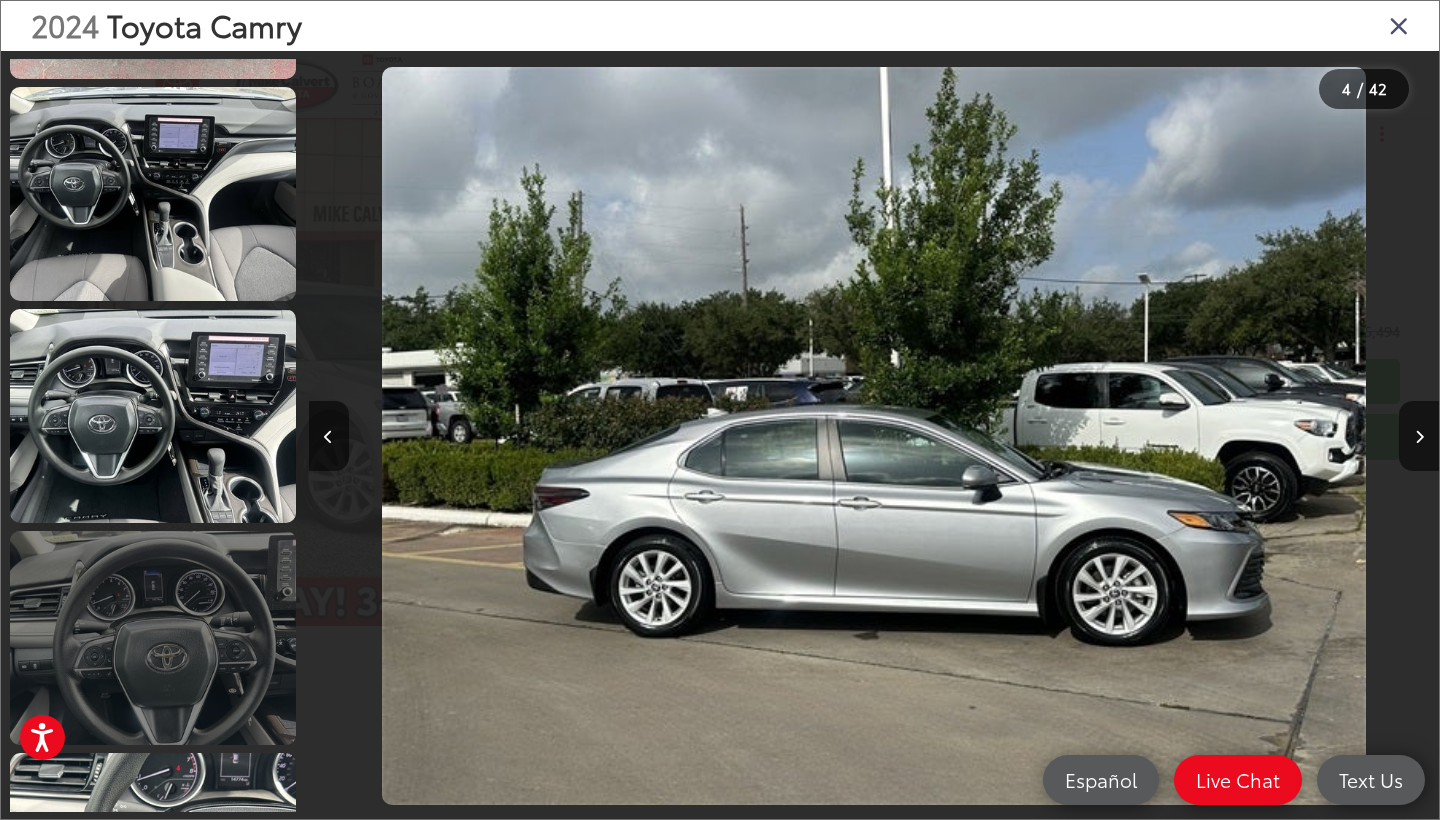 click at bounding box center (153, 638) 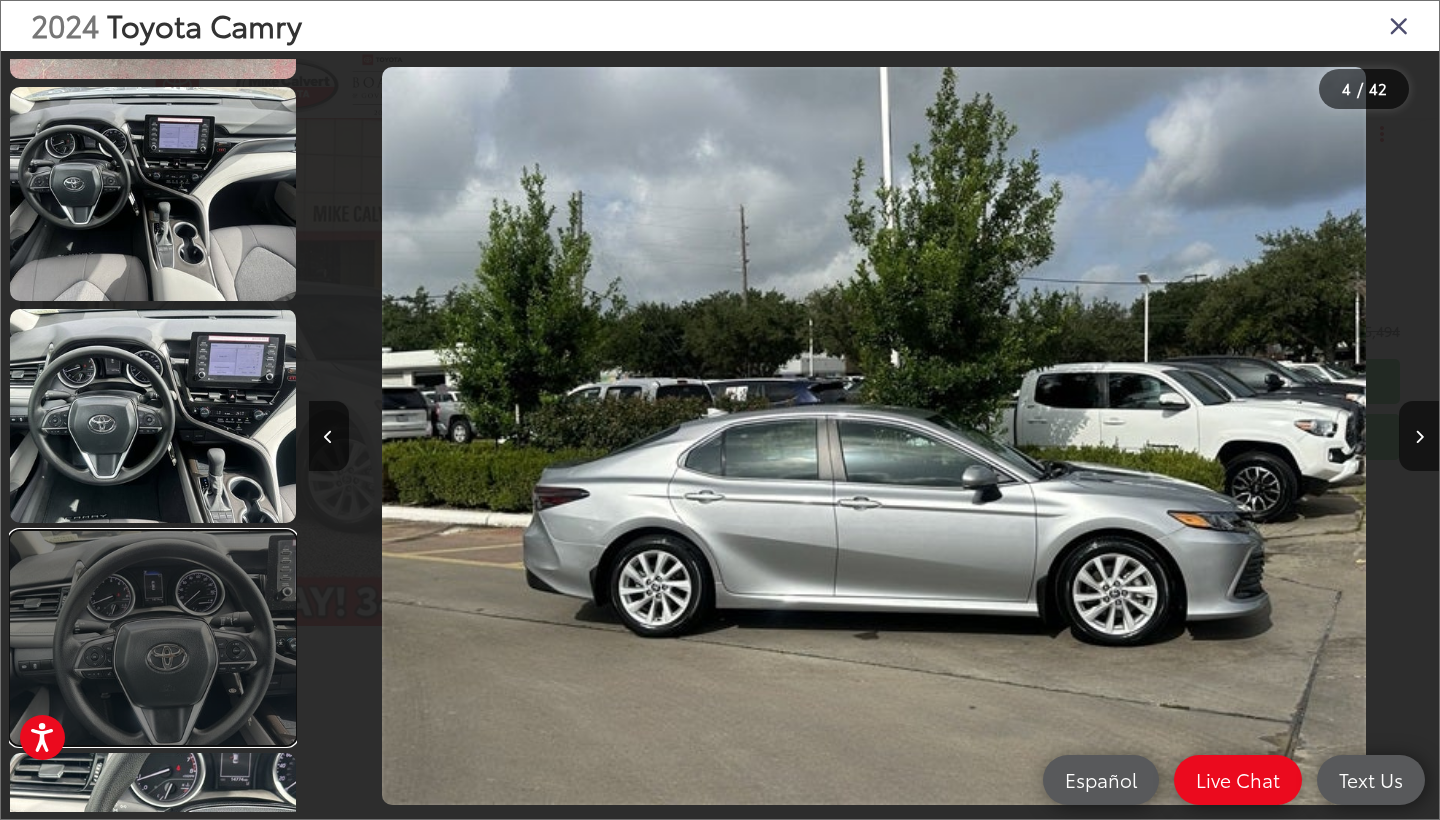 scroll, scrollTop: 0, scrollLeft: 9825, axis: horizontal 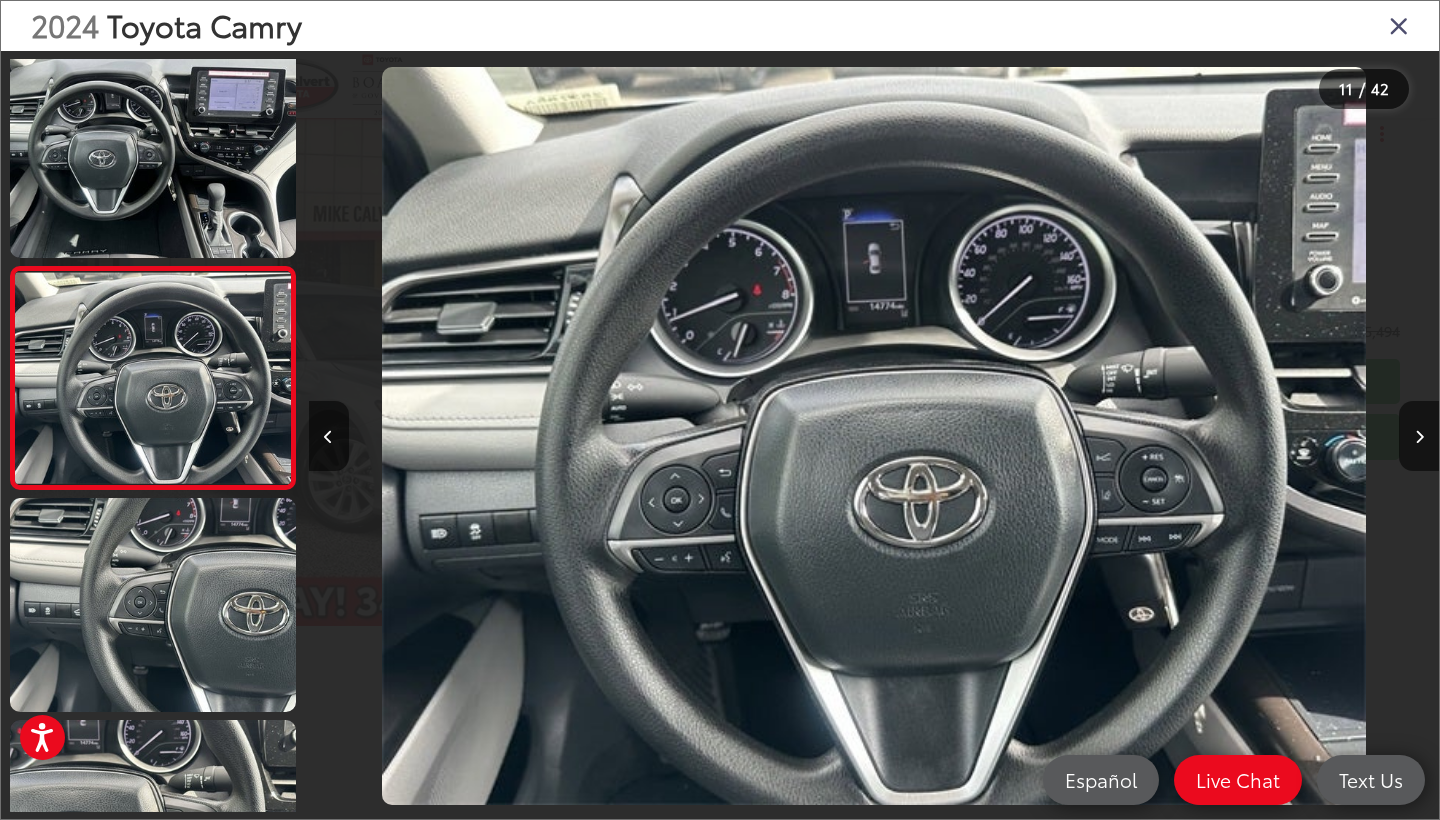 click at bounding box center [1399, 25] 